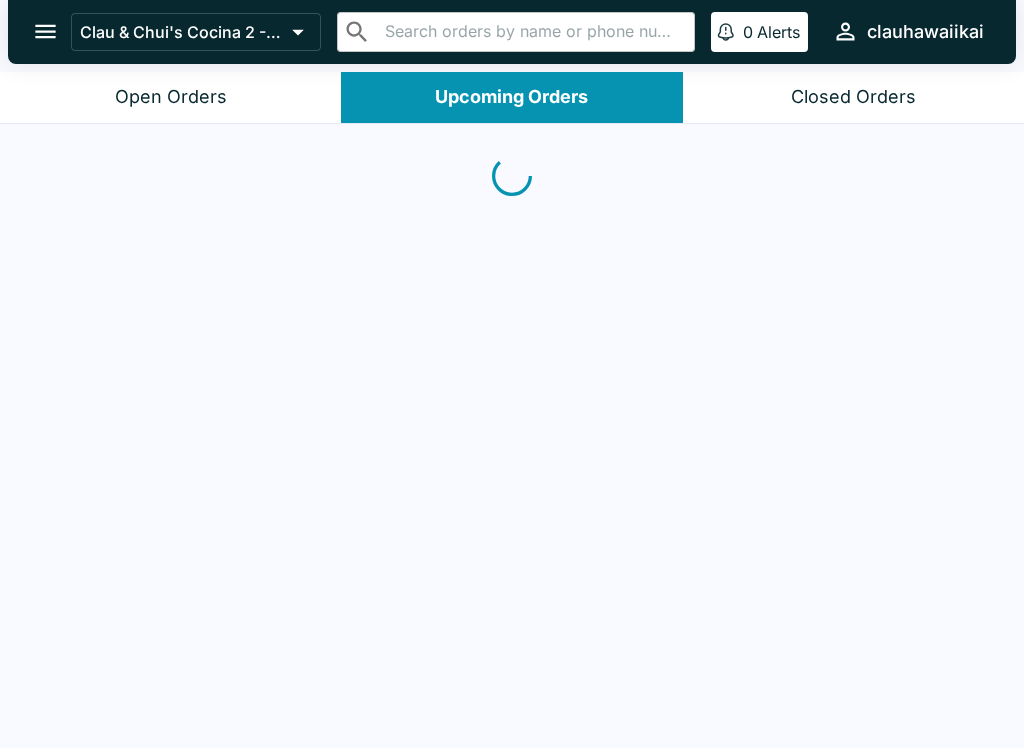 scroll, scrollTop: 0, scrollLeft: 0, axis: both 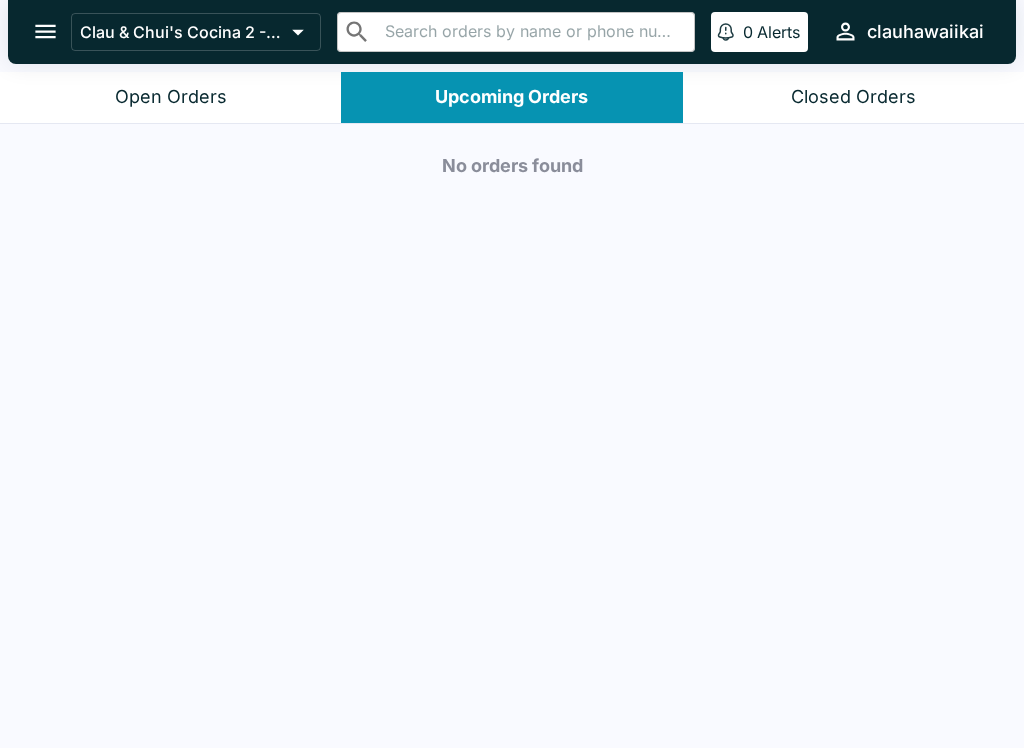 click on "Open Orders" at bounding box center (171, 97) 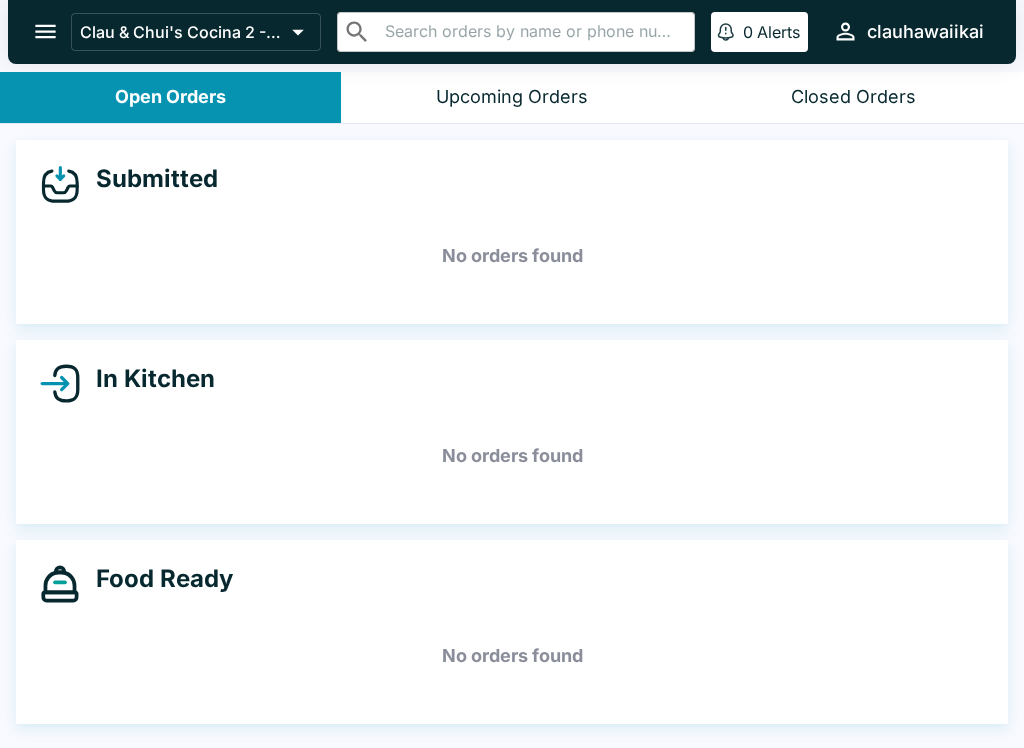 click on "Open Orders" at bounding box center (170, 97) 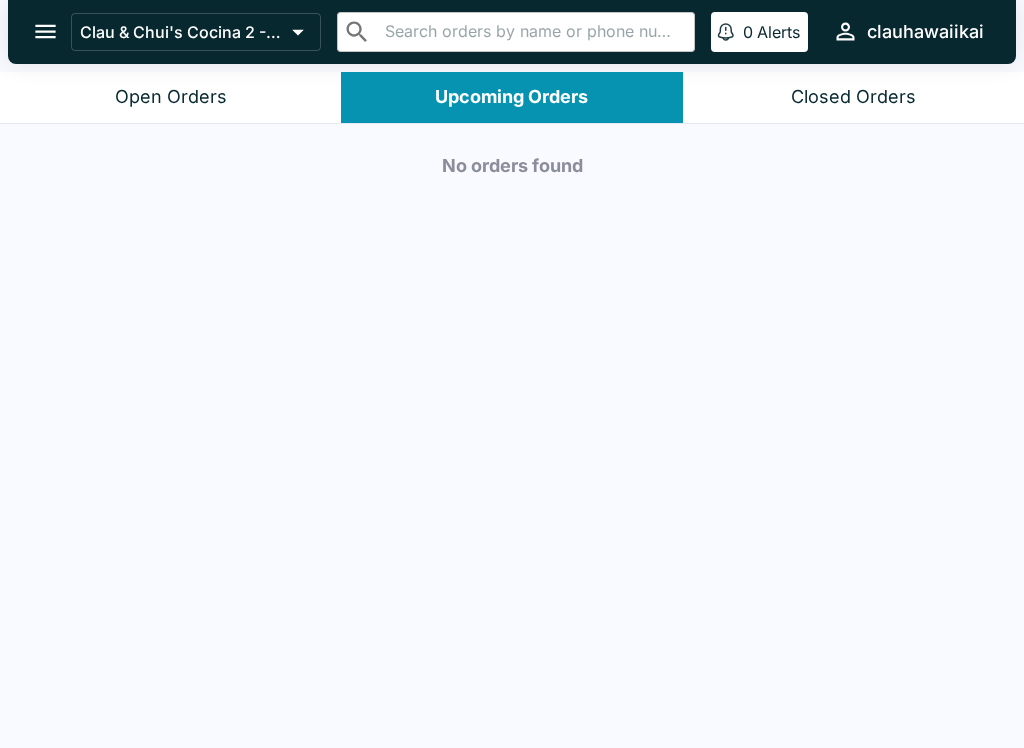 click on "Open Orders" at bounding box center [170, 97] 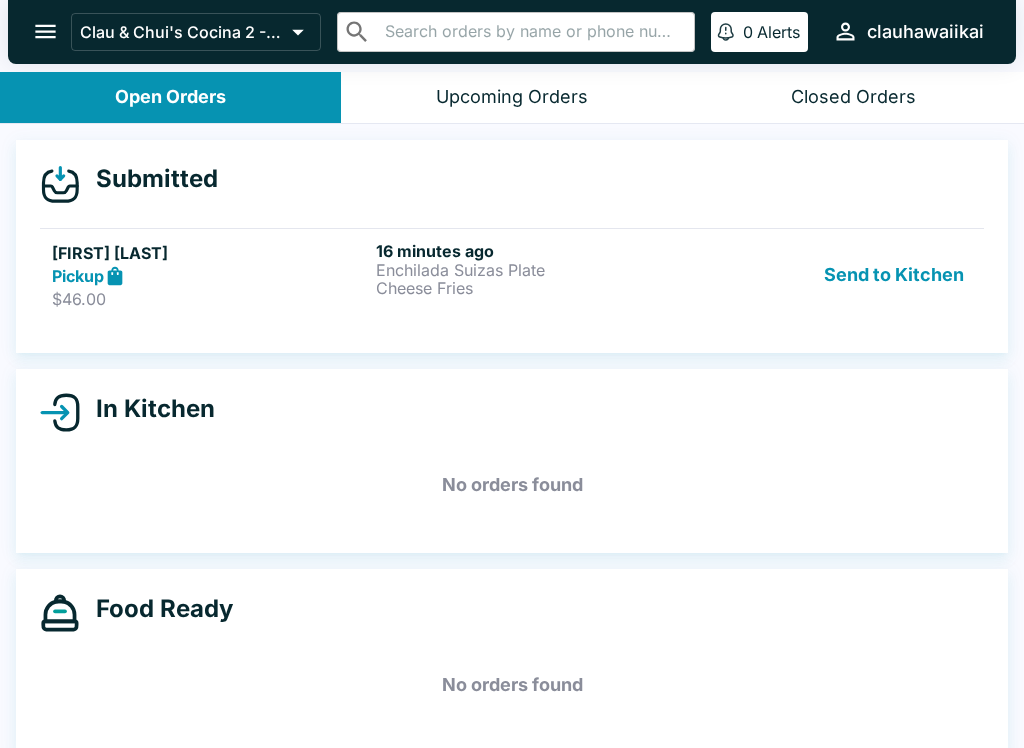 click on "$46.00" at bounding box center (210, 299) 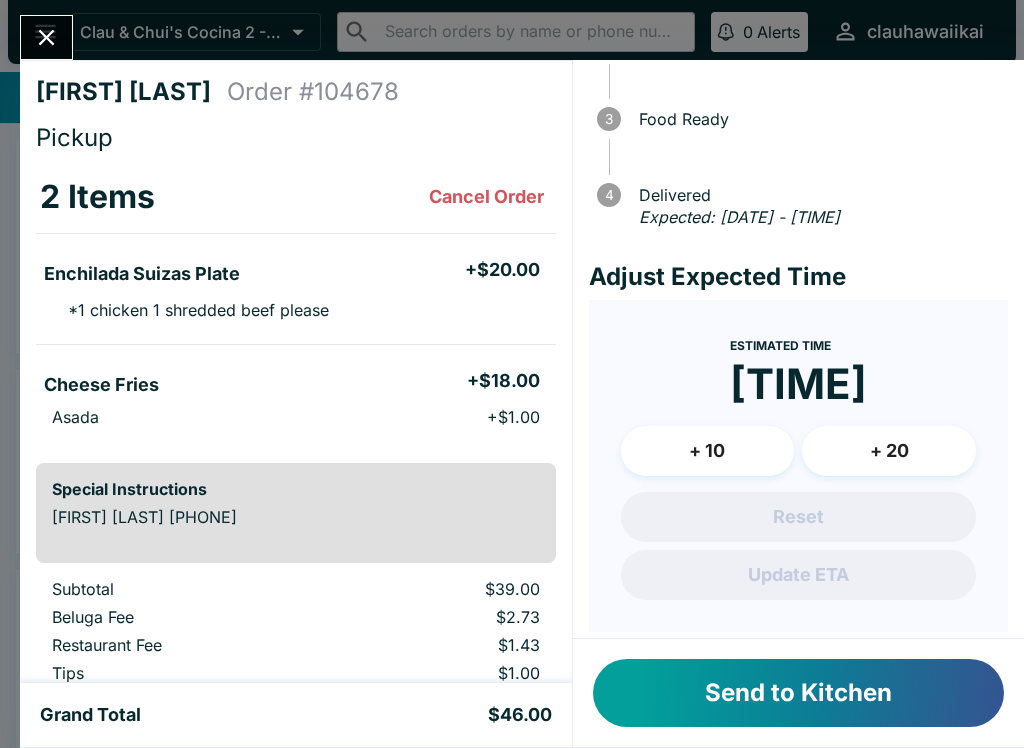 scroll, scrollTop: 167, scrollLeft: 0, axis: vertical 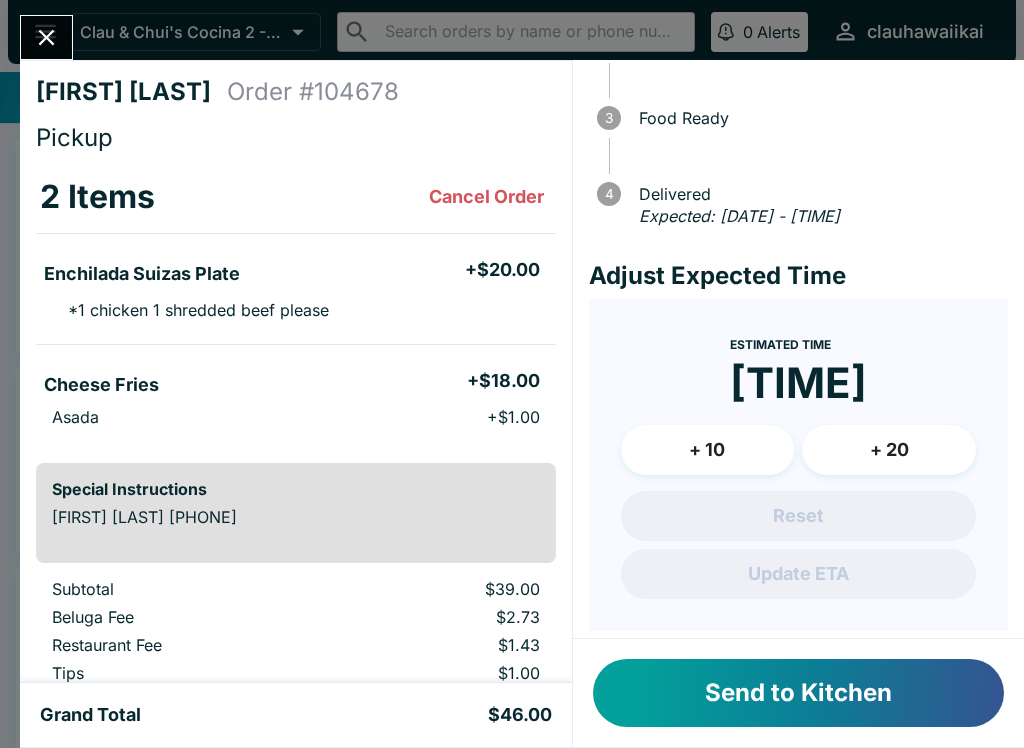 click on "Send to Kitchen" at bounding box center [798, 693] 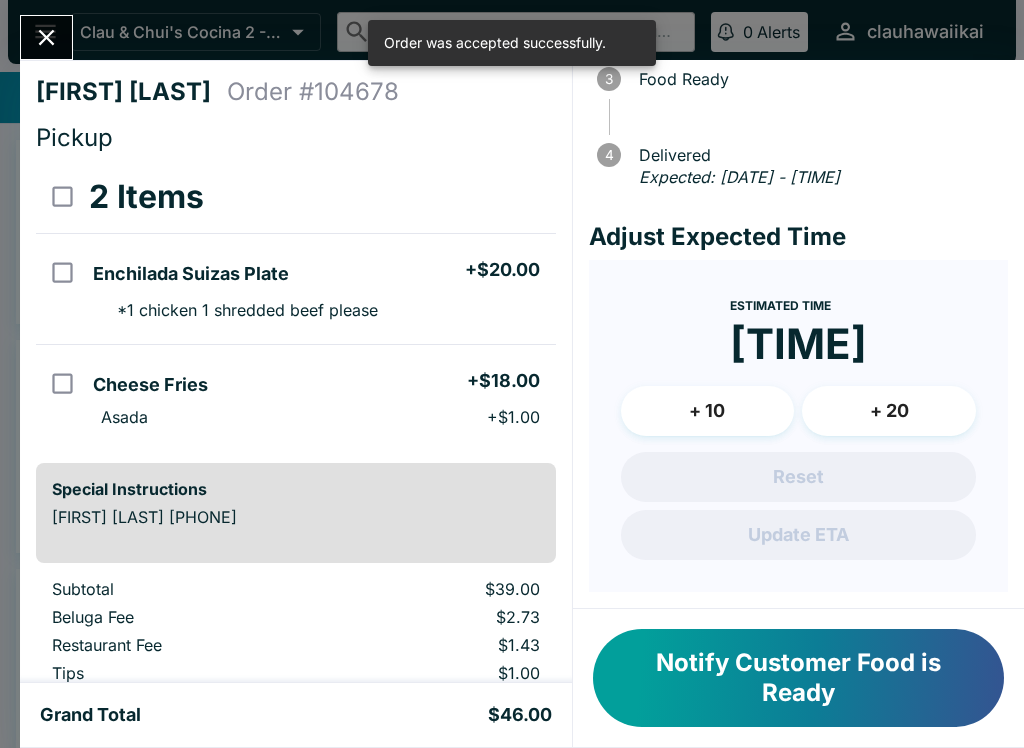 scroll, scrollTop: 228, scrollLeft: 0, axis: vertical 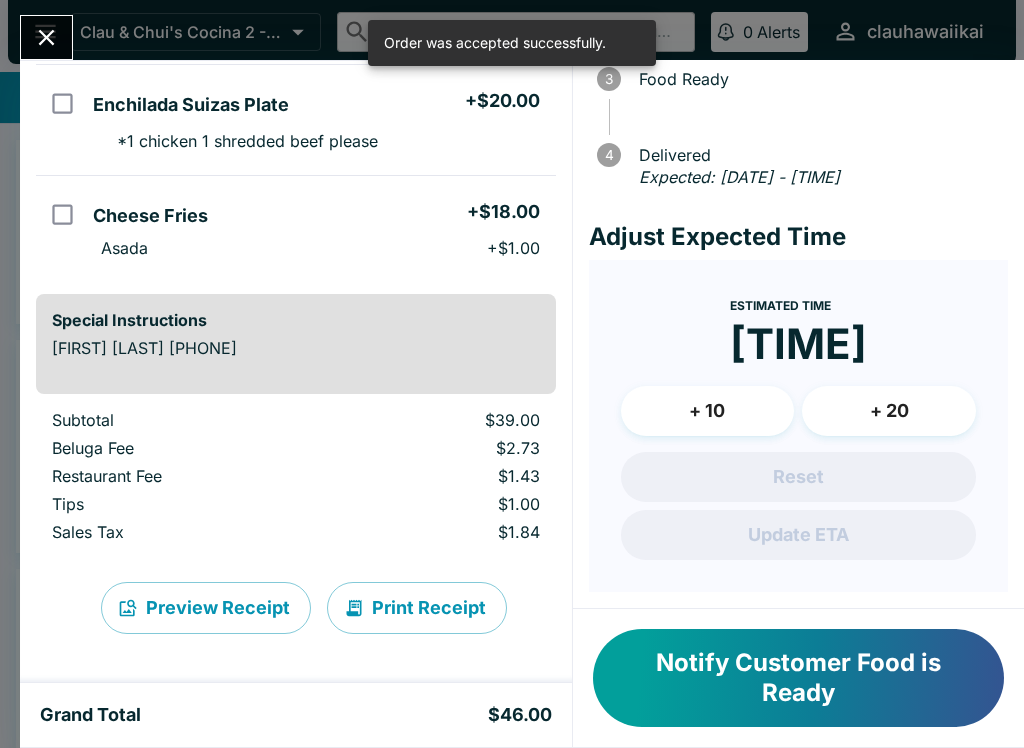 click on "[FIRST] [LAST] Order # 104678 Pickup 2 Items Enchilada Suizas Plate + $20.00 * 1 chicken 1 shredded beef please  Cheese Fries + $18.00 Asada + $1.00 Special Instructions [FIRST] [LAST] [PHONE] Subtotal $39.00 Beluga Fee $2.73 Restaurant Fee $1.43 Tips $1.00 Sales Tax $1.84 Preview Receipt Print Receipt Grand Total $46.00 Order Activity Received [DATE] - [TIME] 2 Sent to Kitchen Last Updated at: [DATE] - [TIME] 3 Food Ready   4 Delivered Expected: [DATE] - [TIME] Adjust Expected Time Estimated Time [TIME] + 10 + 20 Reset Update ETA Notify Customer Food is Ready" at bounding box center [512, 374] 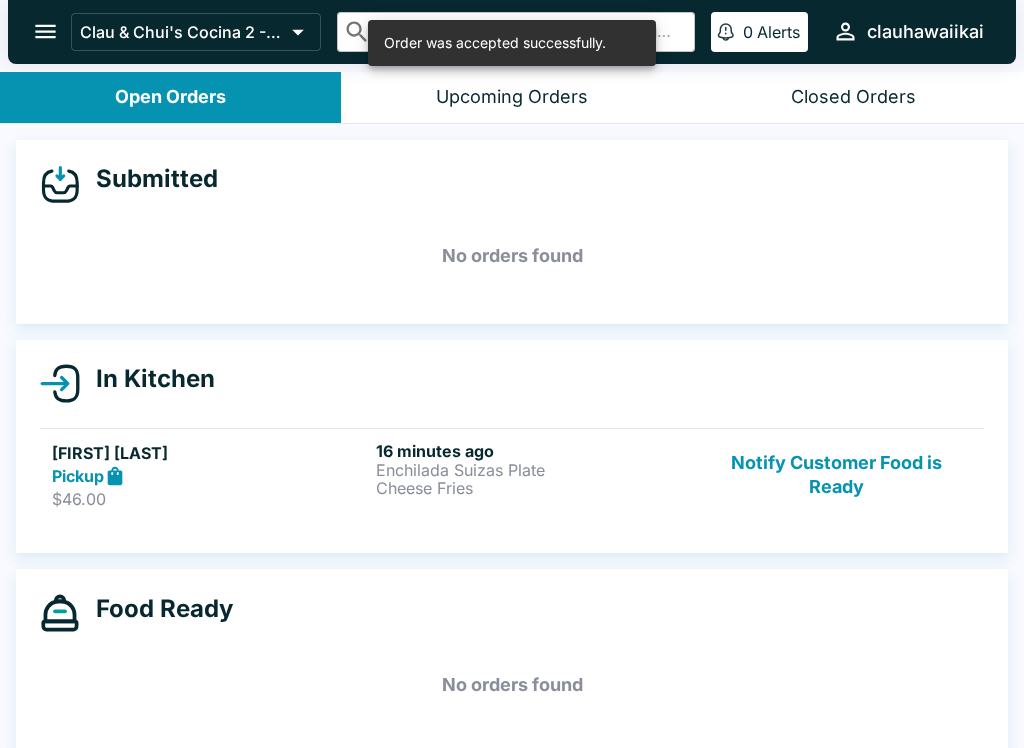 click on "Cheese Fries" at bounding box center [534, 488] 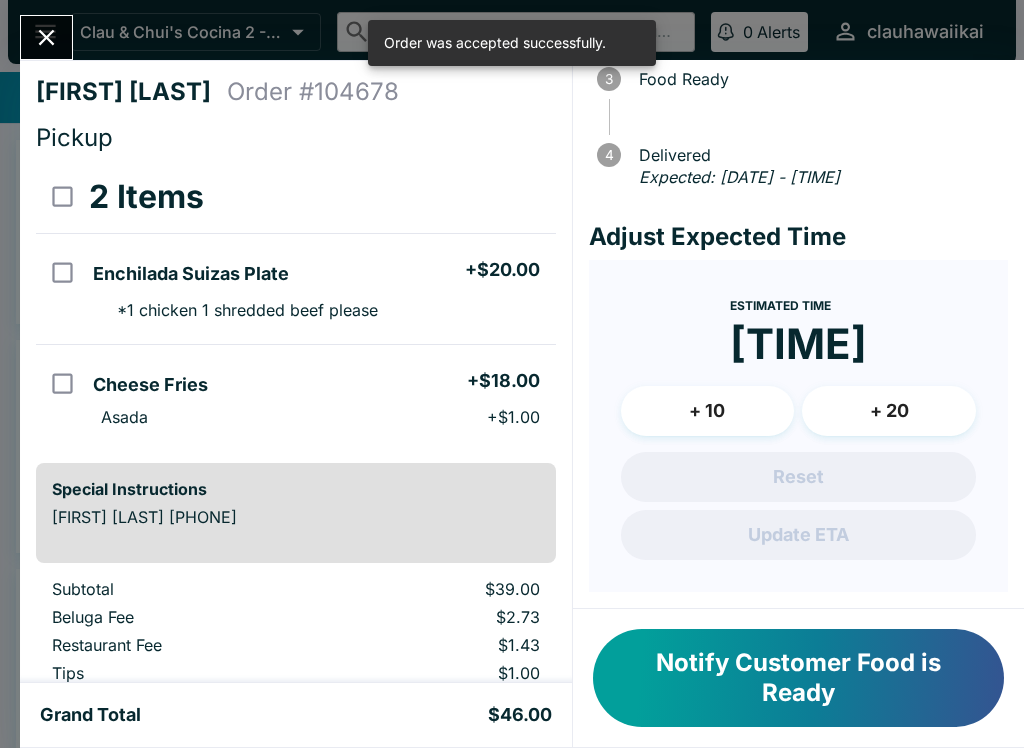 scroll, scrollTop: 205, scrollLeft: 0, axis: vertical 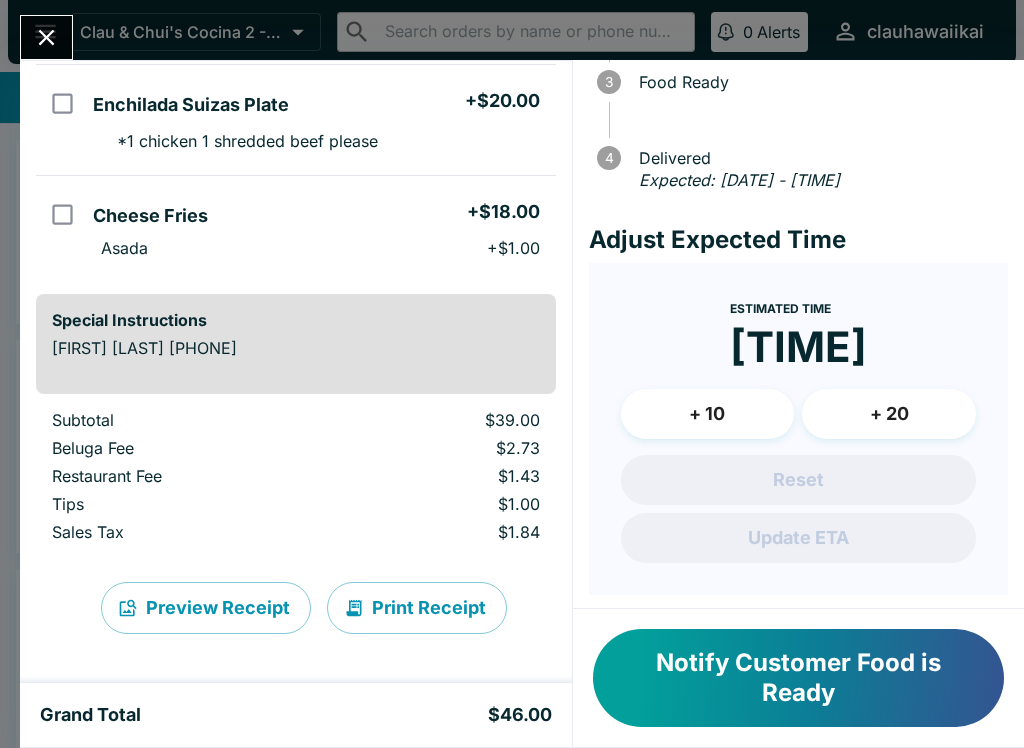 click on "+ 10" at bounding box center (708, 414) 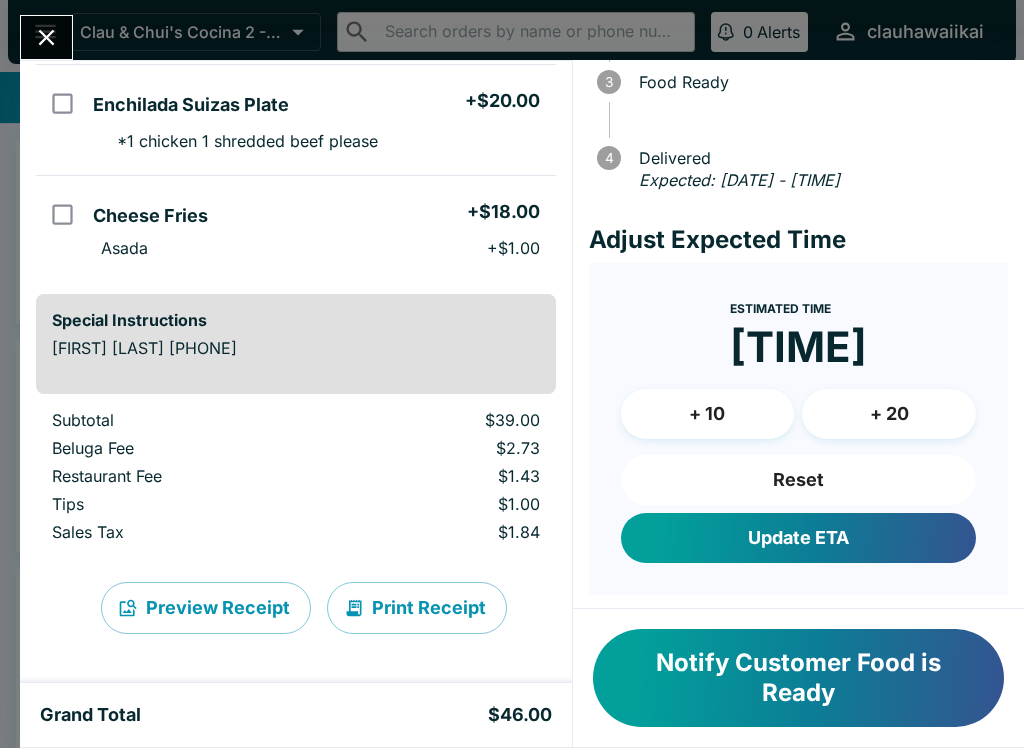click on "Update ETA" at bounding box center [798, 538] 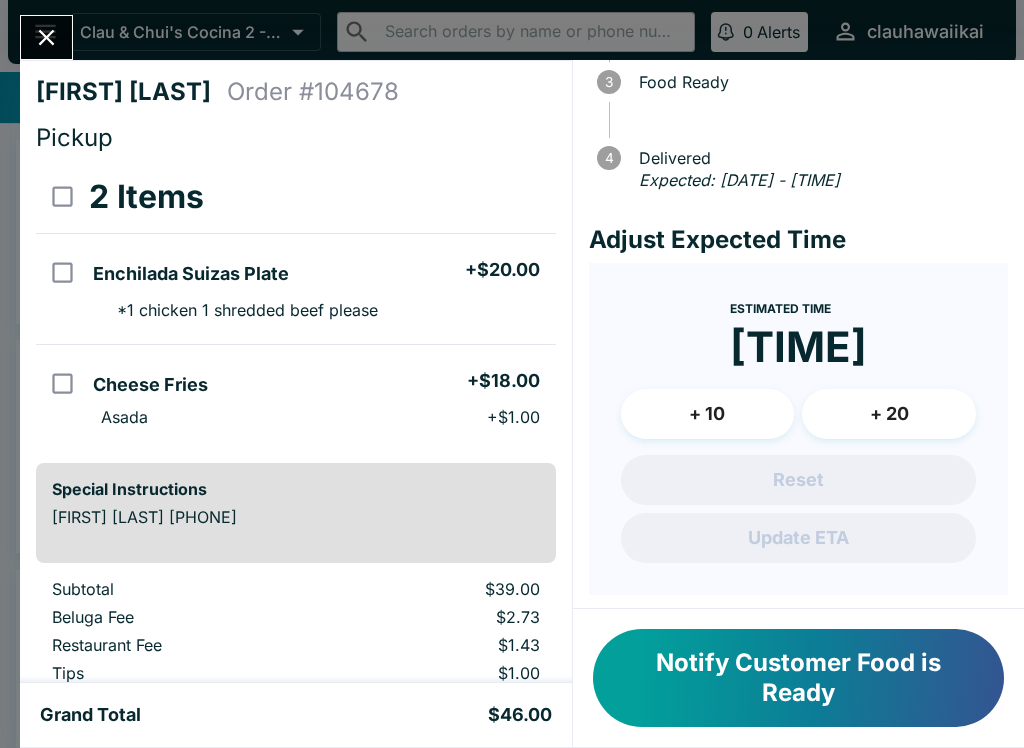 scroll, scrollTop: 0, scrollLeft: 0, axis: both 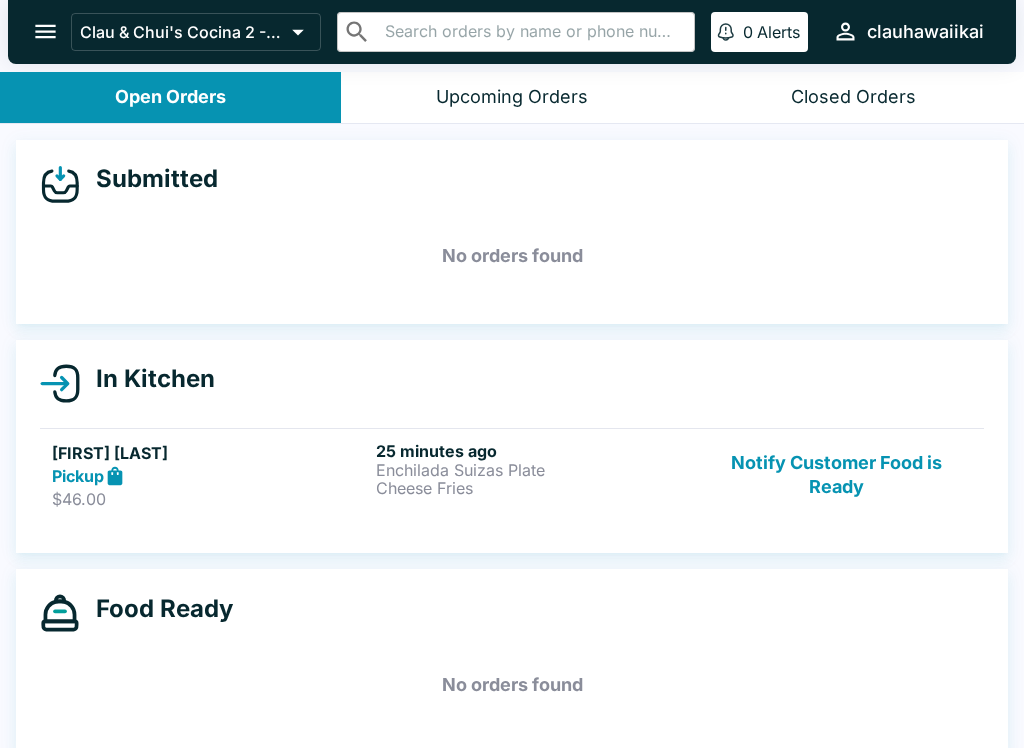 click on "Open Orders" at bounding box center [170, 97] 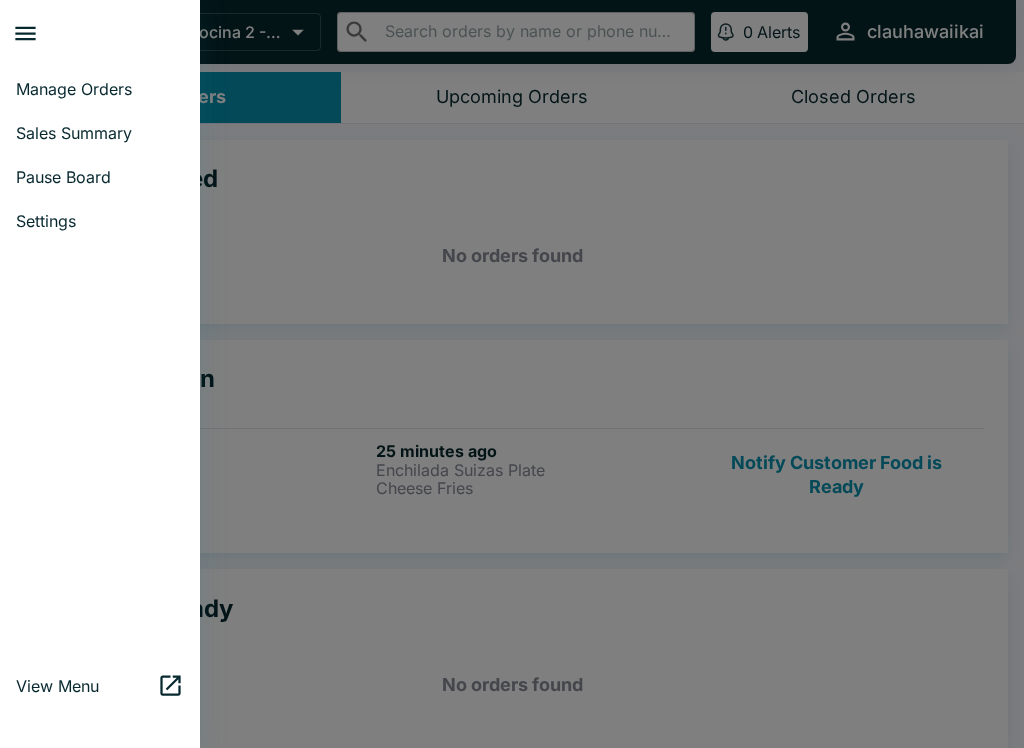click on "Manage Orders" at bounding box center (100, 89) 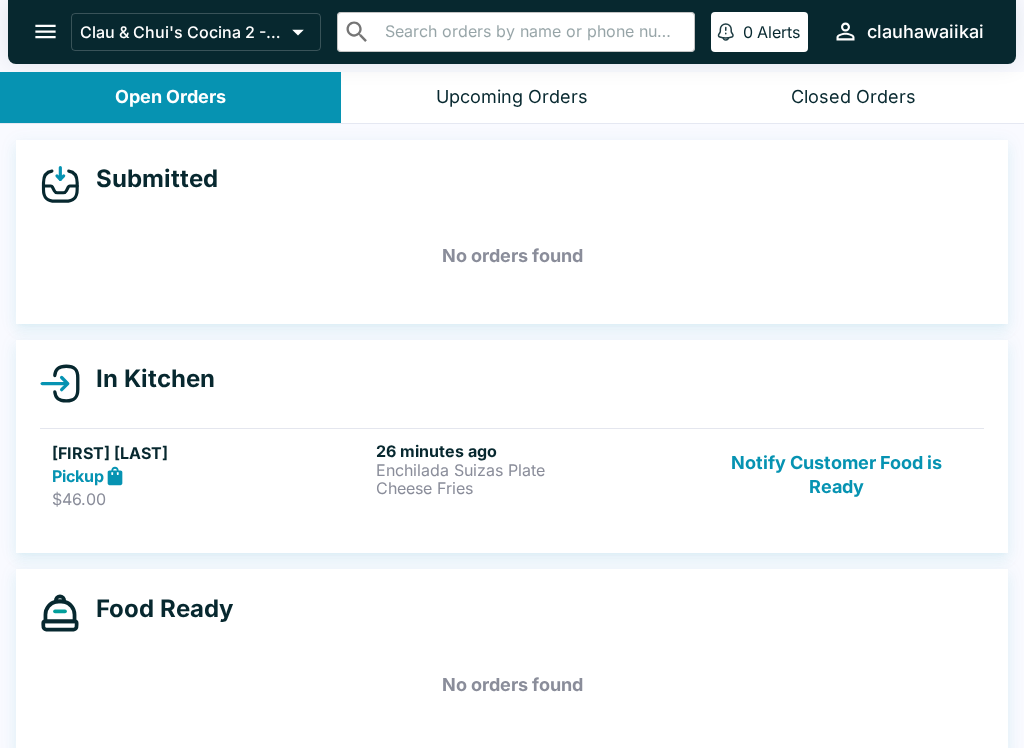 click at bounding box center (45, 31) 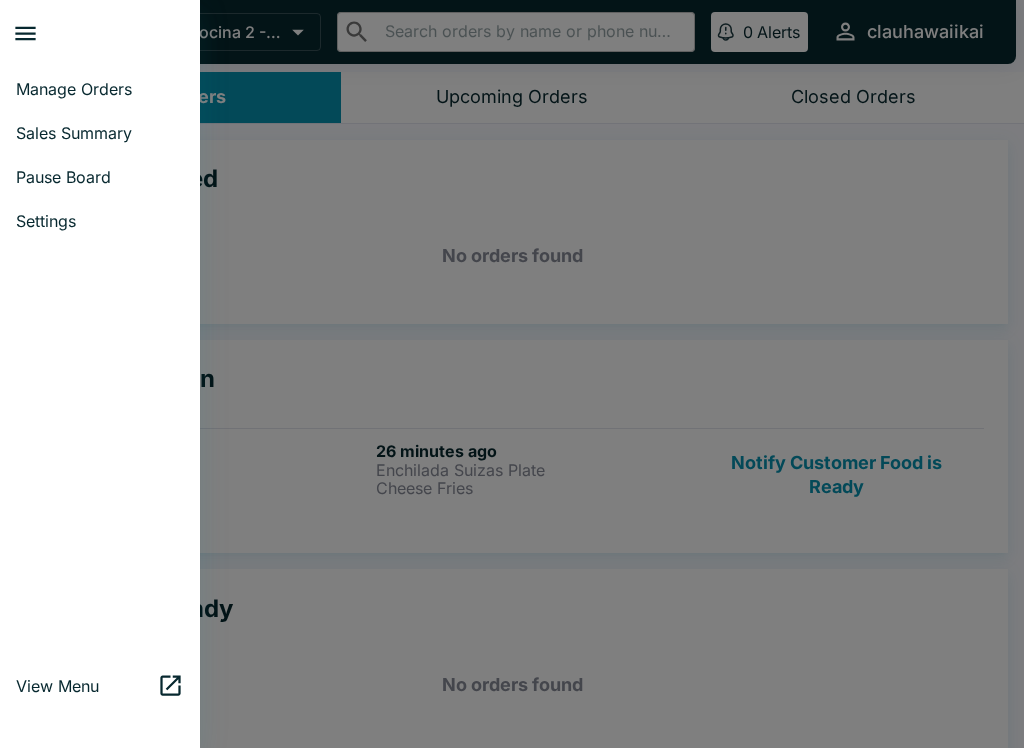 click on "Pause Board" at bounding box center (100, 177) 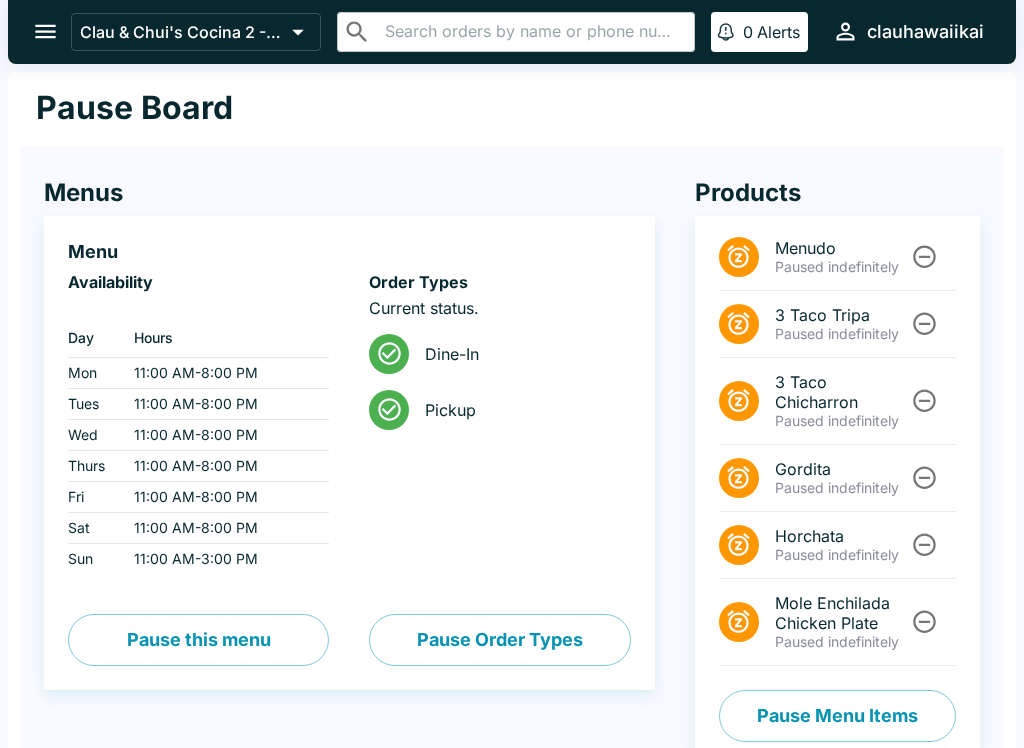 scroll, scrollTop: 22, scrollLeft: 0, axis: vertical 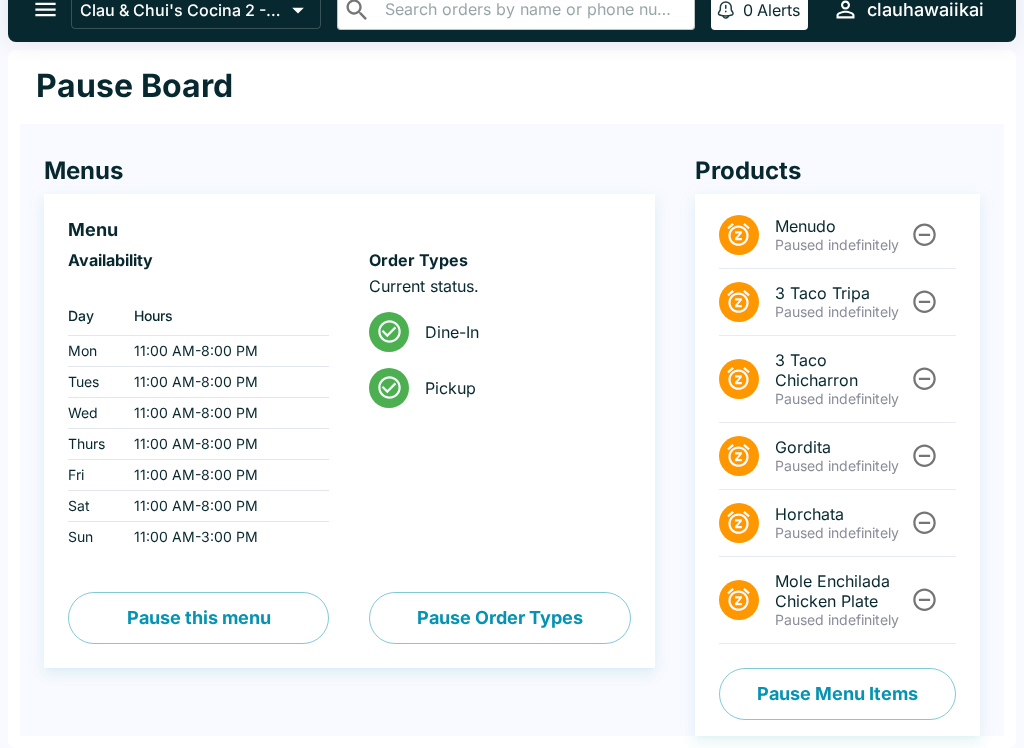 click on "Pause Menu Items" at bounding box center [837, 694] 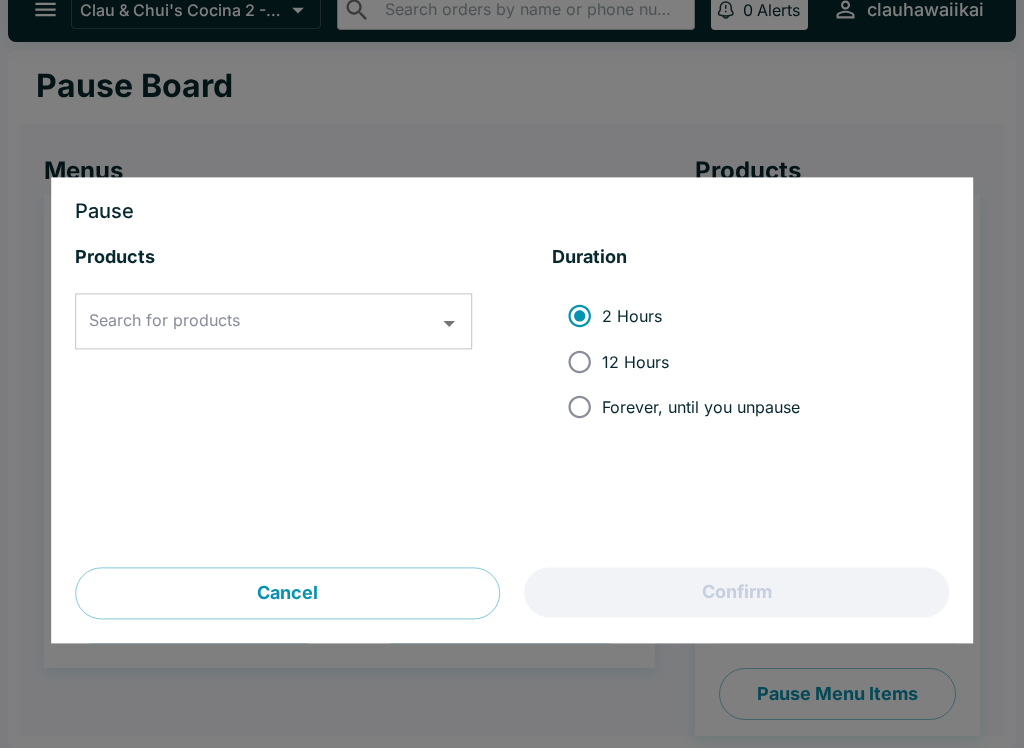 click on "Search for products" at bounding box center (258, 322) 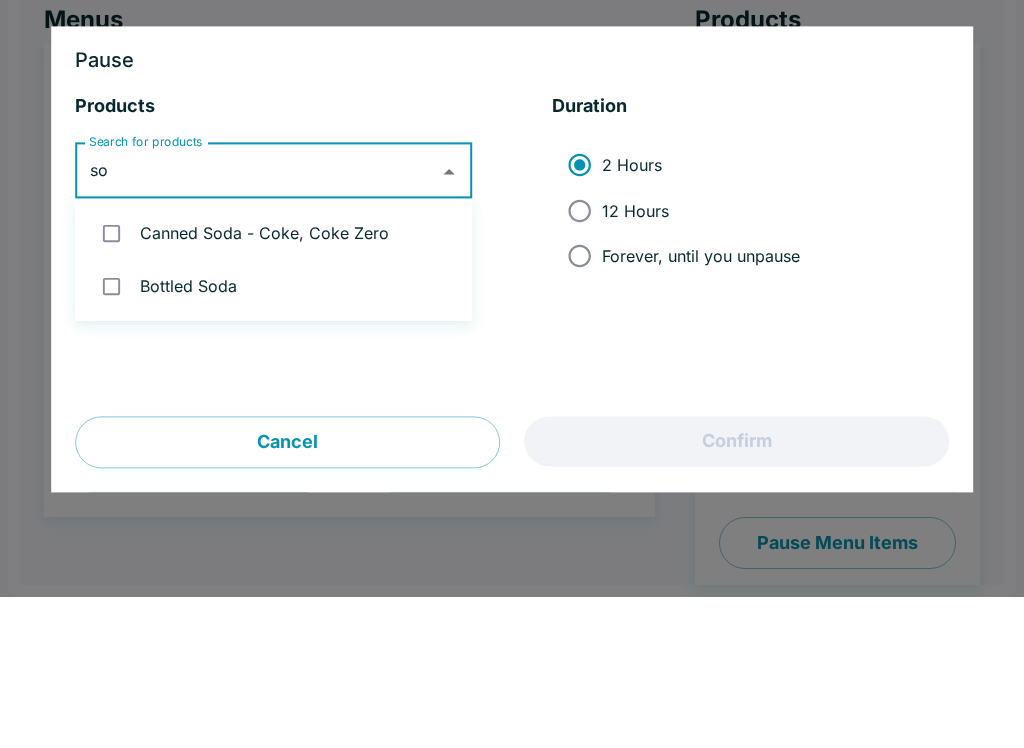 type on "s" 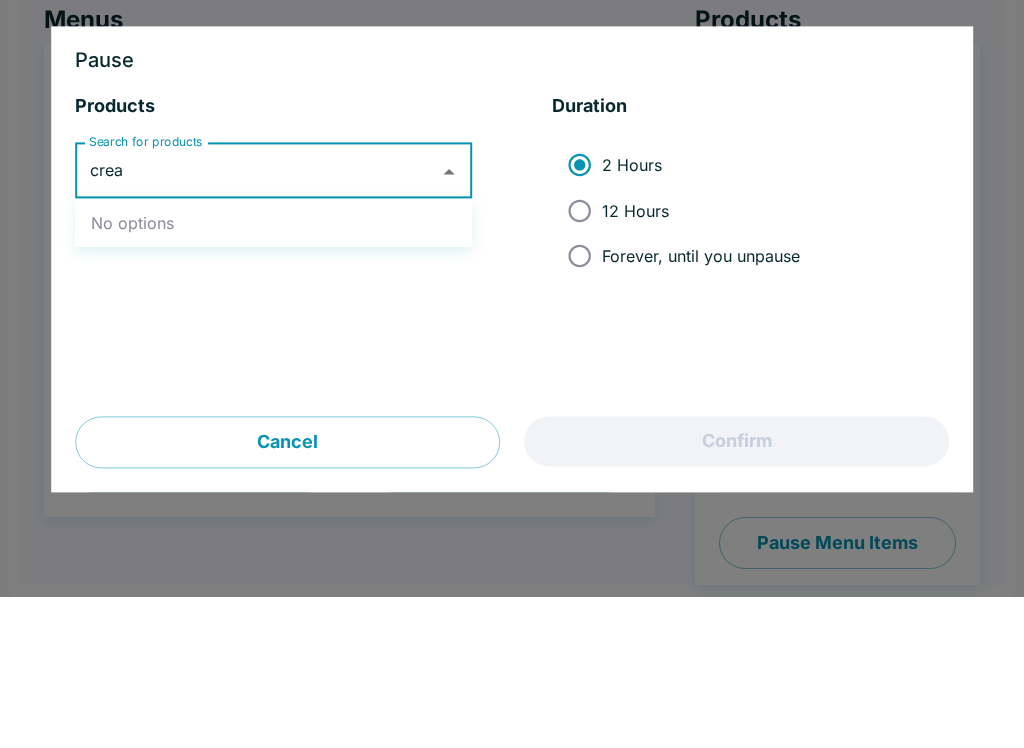 type on "cream" 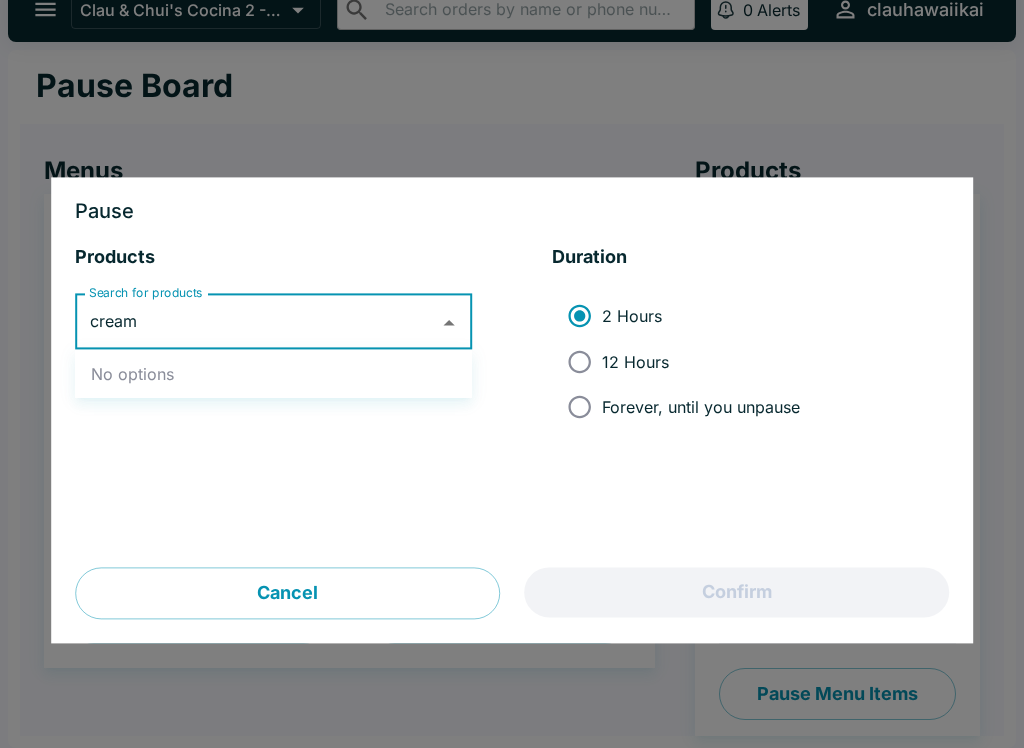 click on "Cancel" at bounding box center [287, 594] 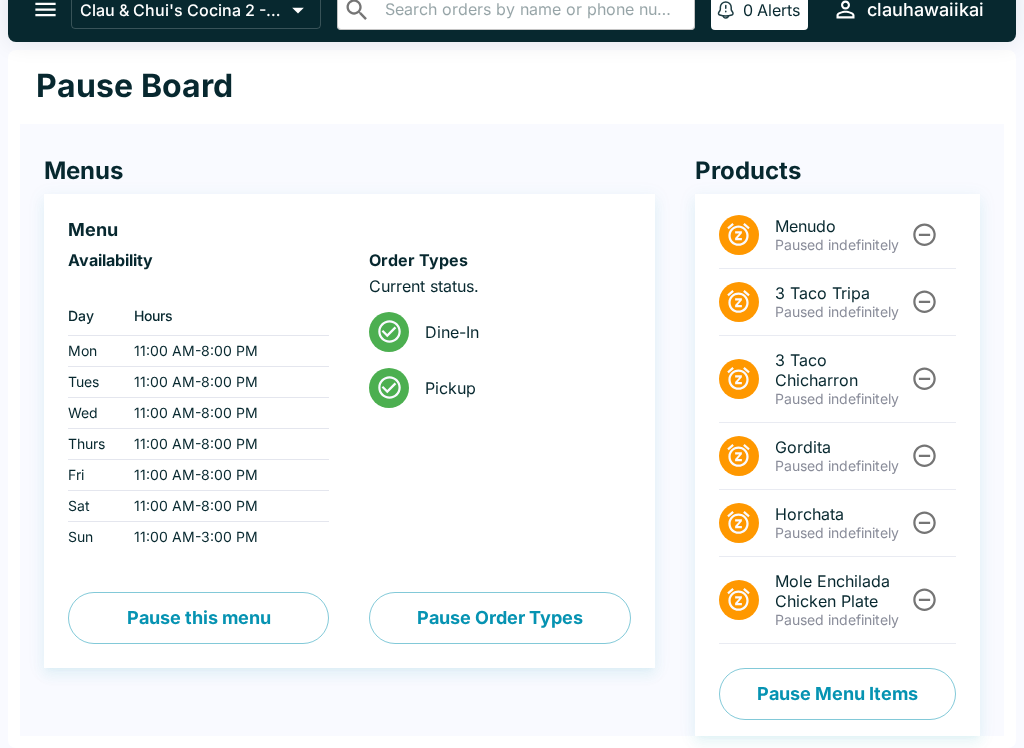 click on "Pause Menu Items" at bounding box center (837, 694) 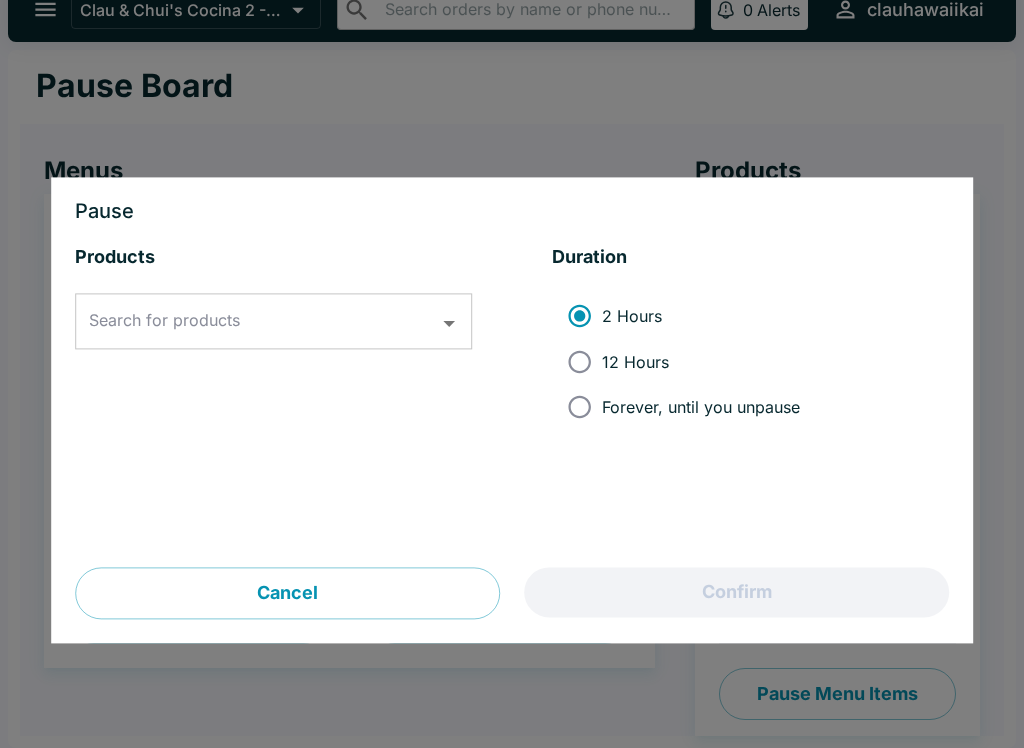 click on "Cancel" at bounding box center [287, 594] 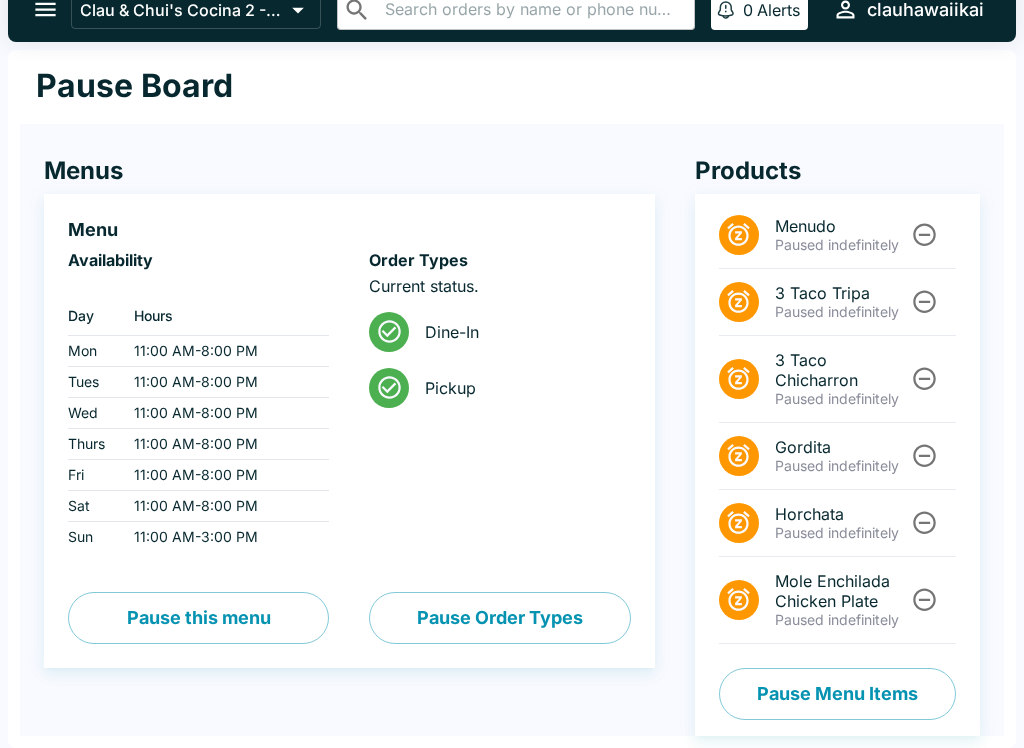 click on "Horchata Paused indefinitely" at bounding box center [837, 523] 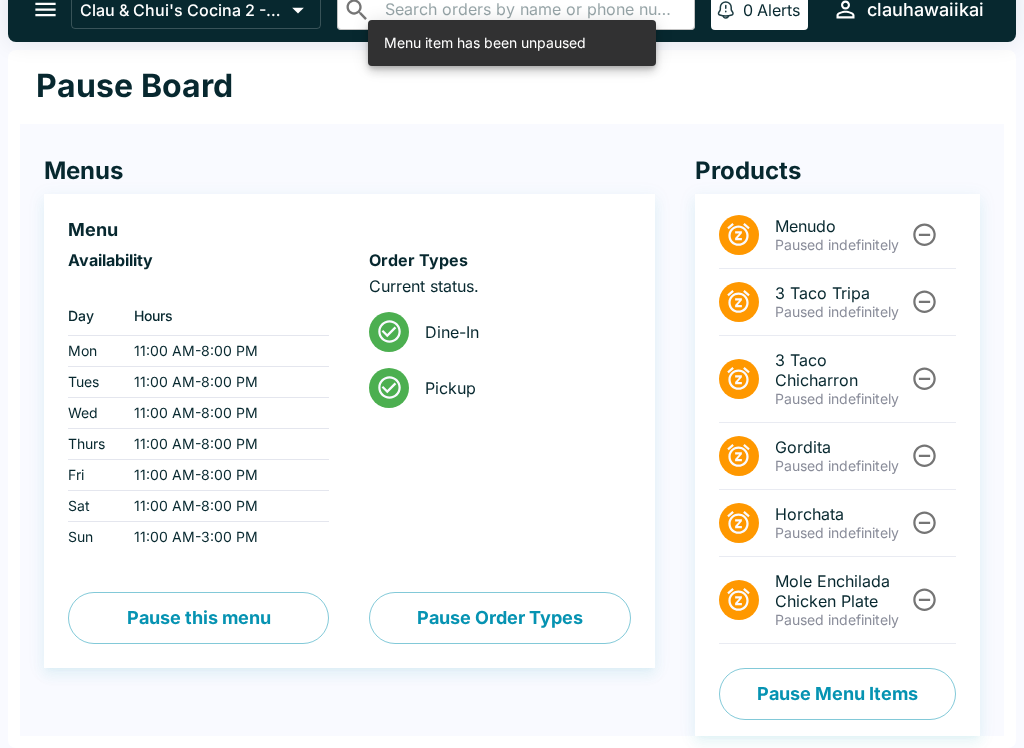 scroll, scrollTop: 0, scrollLeft: 0, axis: both 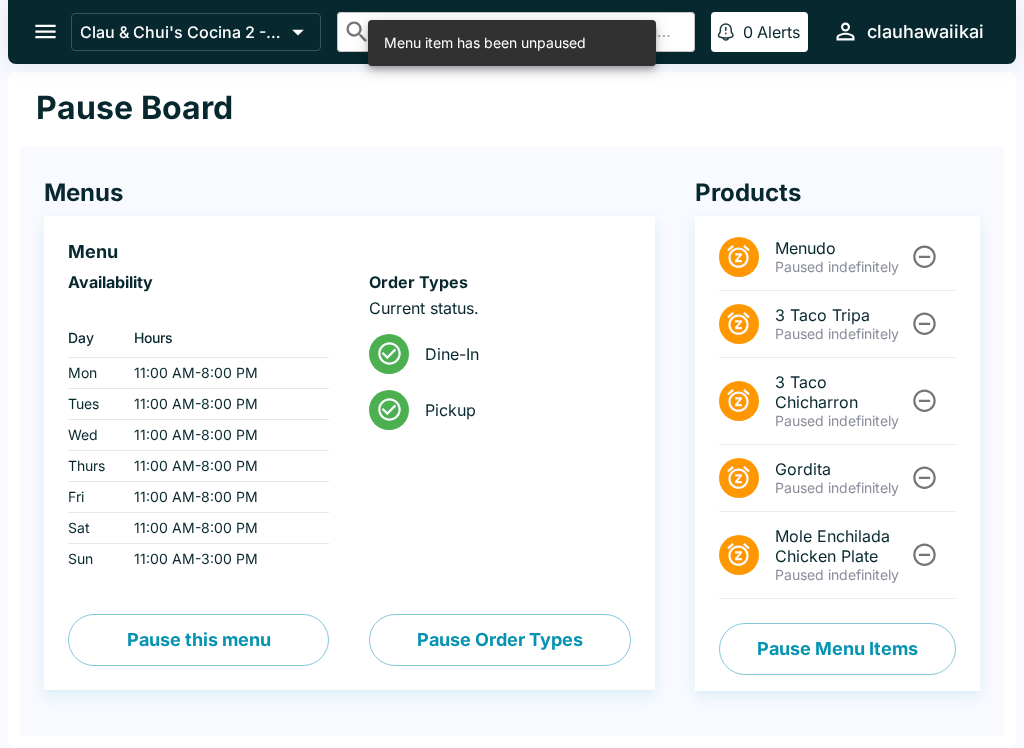 click on "Pause Menu Items" at bounding box center [837, 649] 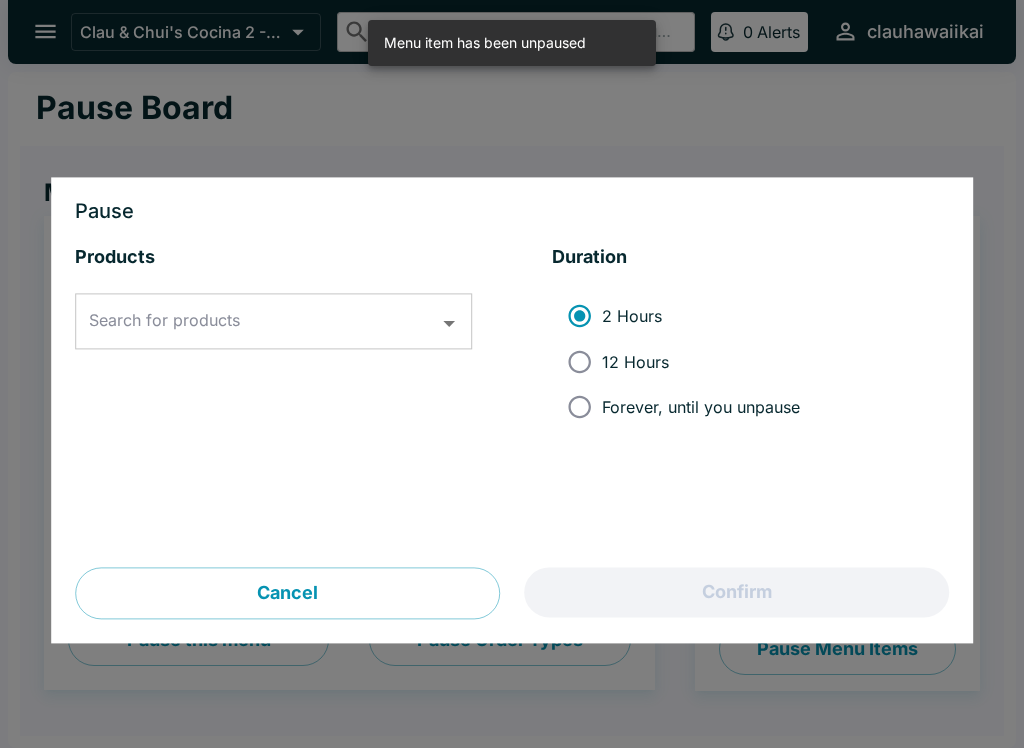 click on "Search for products" at bounding box center (258, 322) 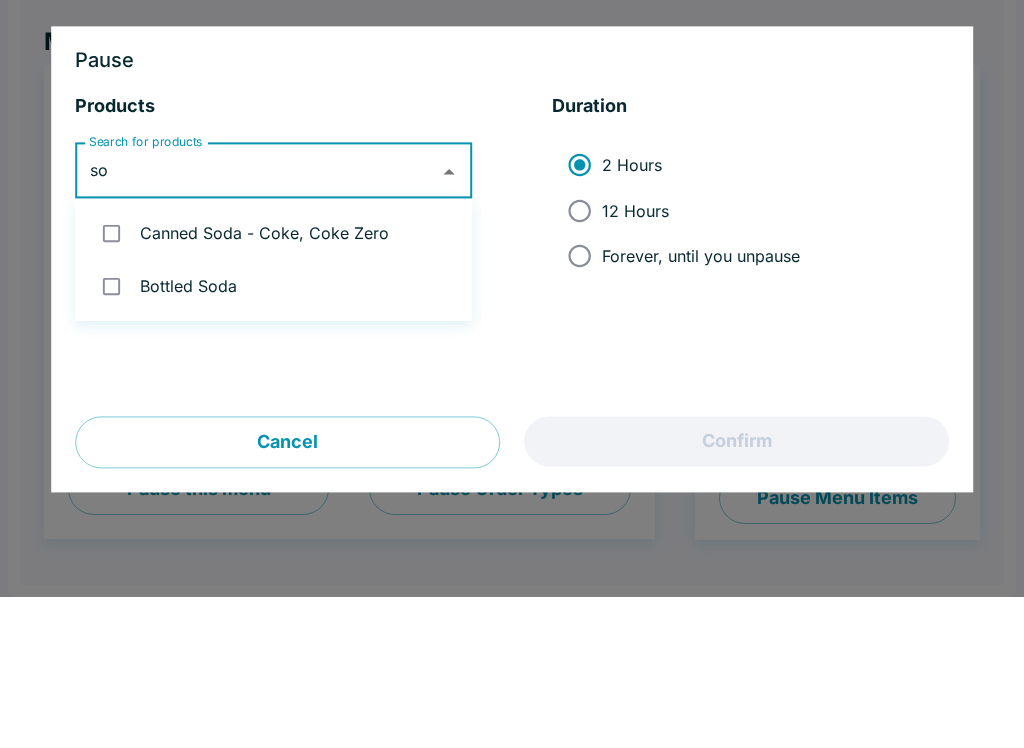 type on "s" 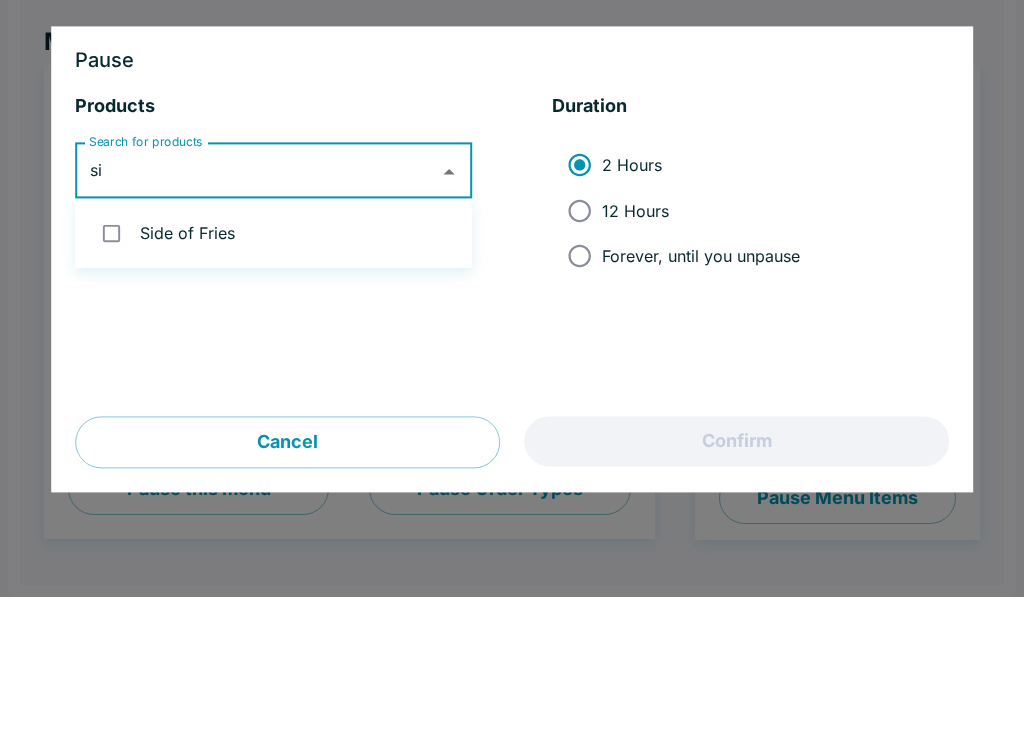 type on "s" 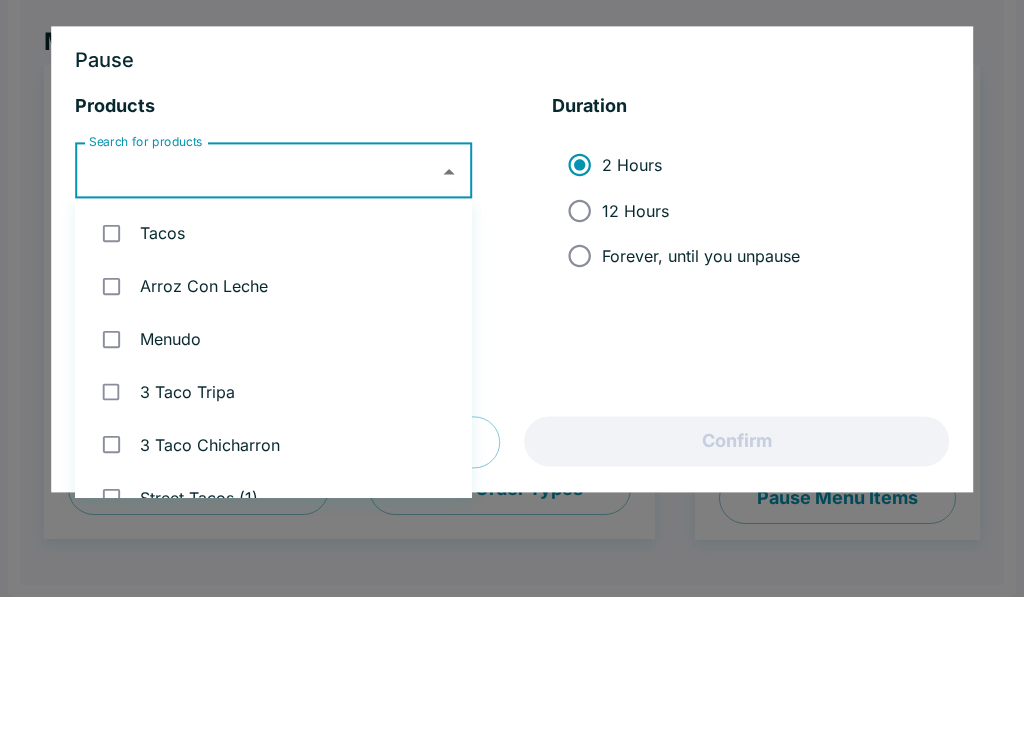 type on "2" 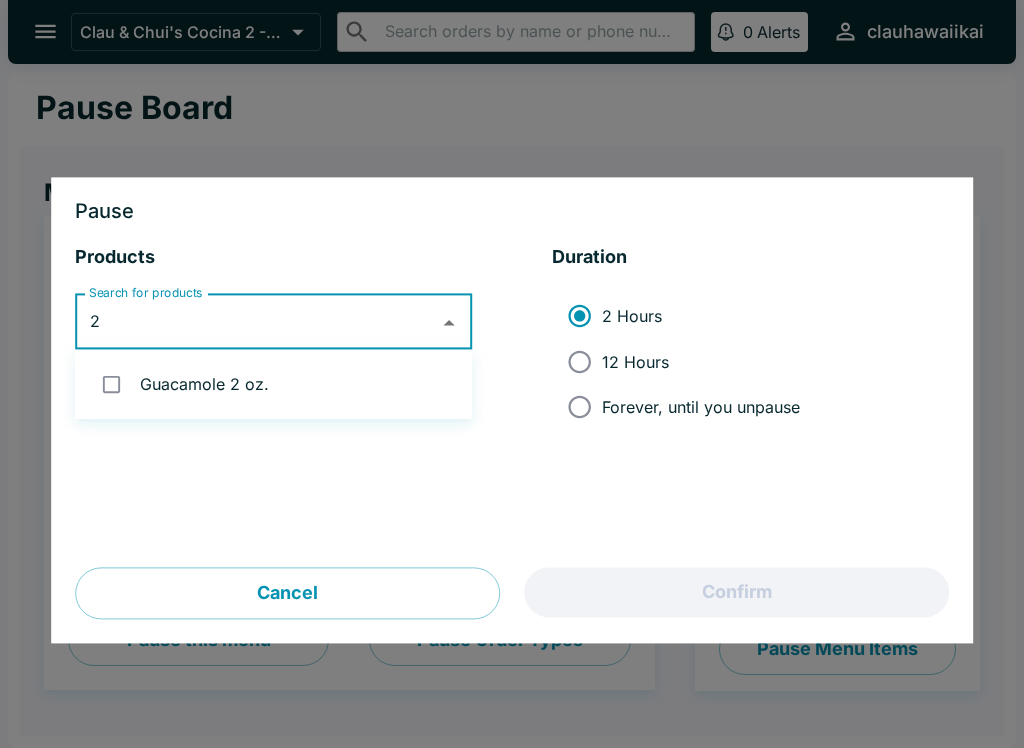 click on "Cancel" at bounding box center [287, 594] 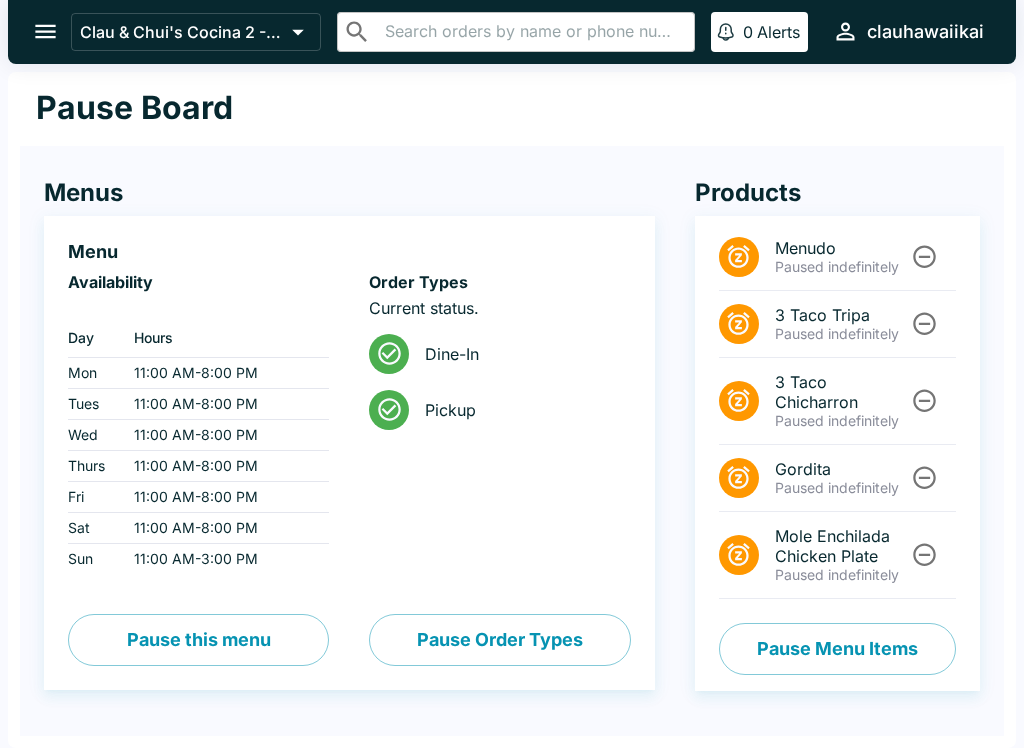 click at bounding box center [45, 31] 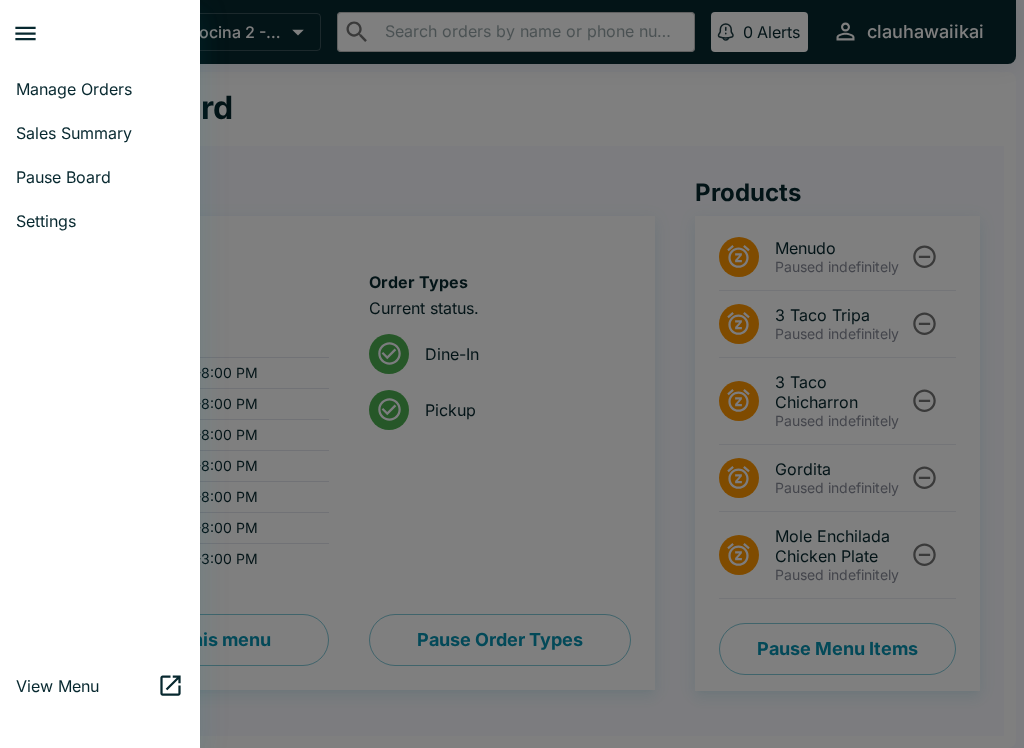 click on "Manage Orders" at bounding box center [100, 89] 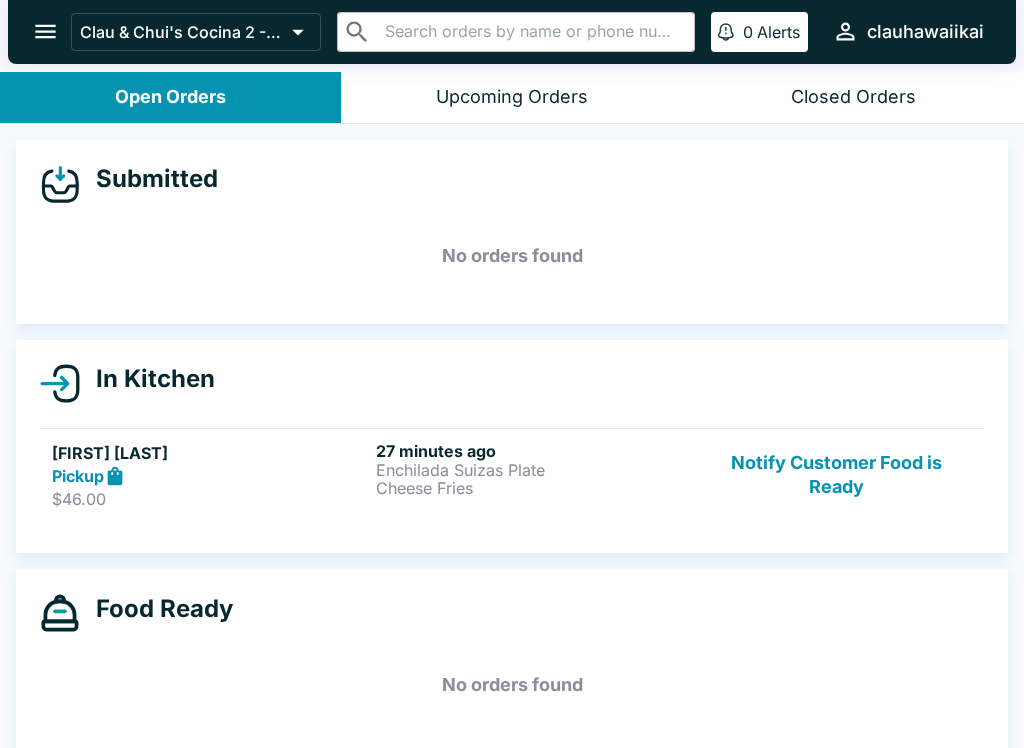 click at bounding box center (45, 31) 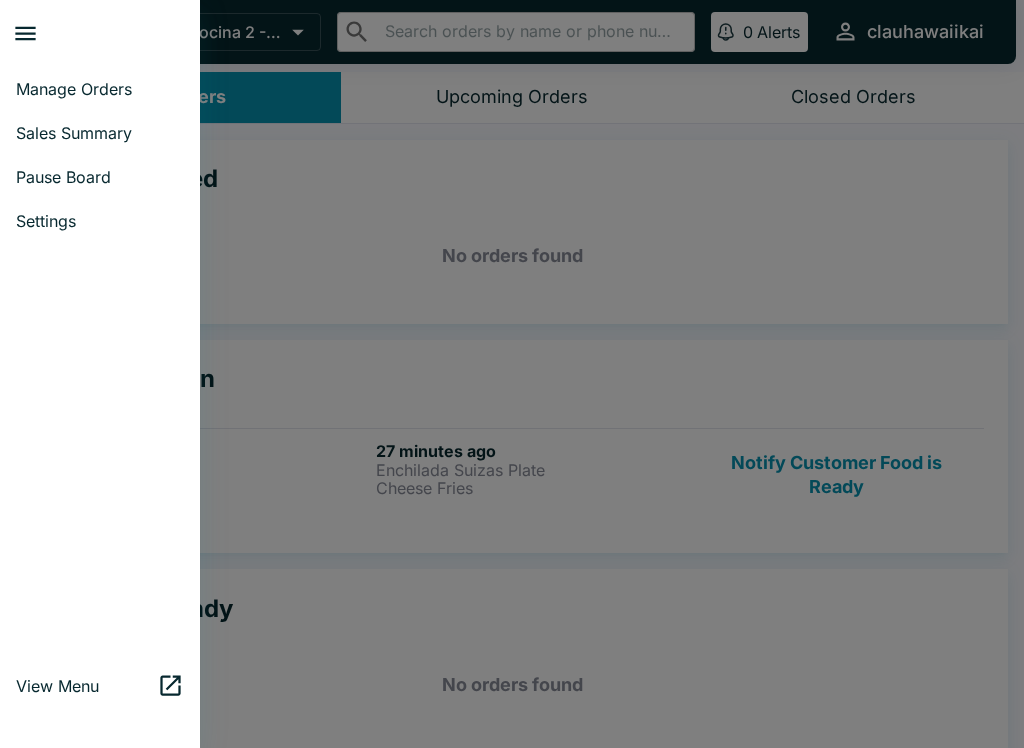 click at bounding box center (512, 374) 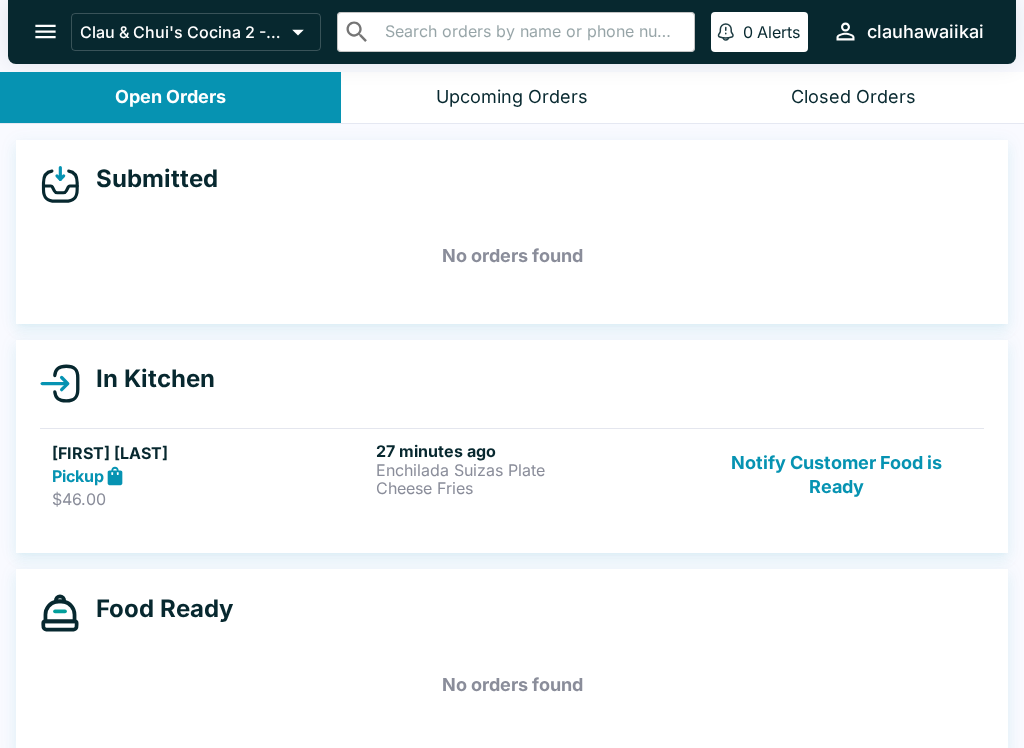 click on "Upcoming Orders" at bounding box center (512, 97) 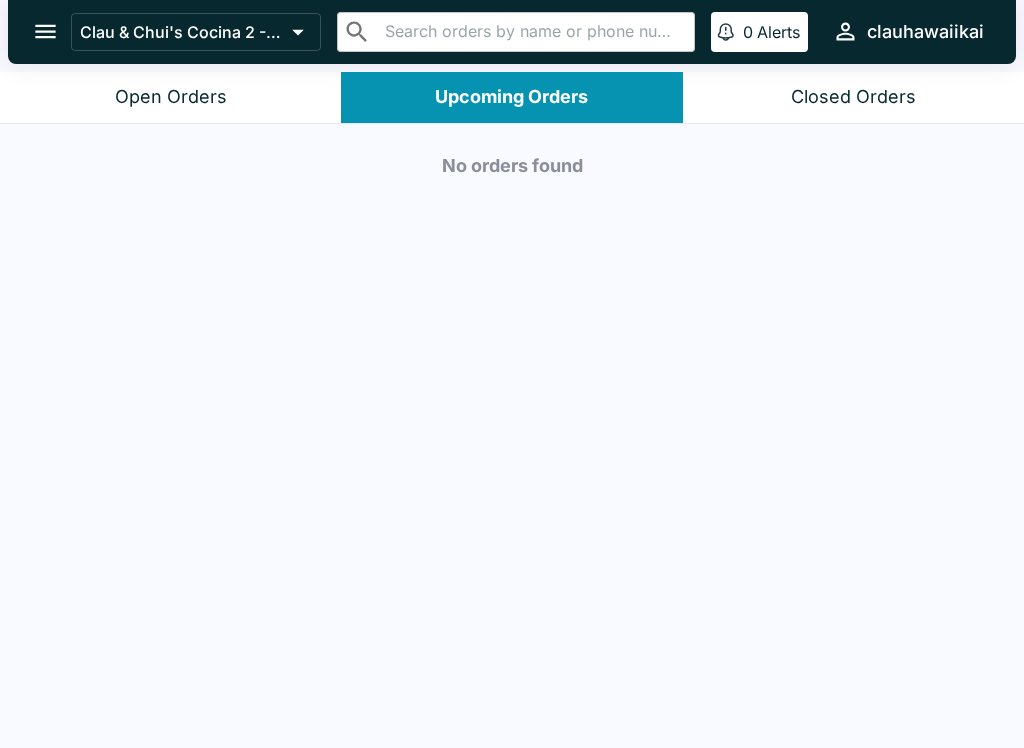 click on "Open Orders" at bounding box center (170, 97) 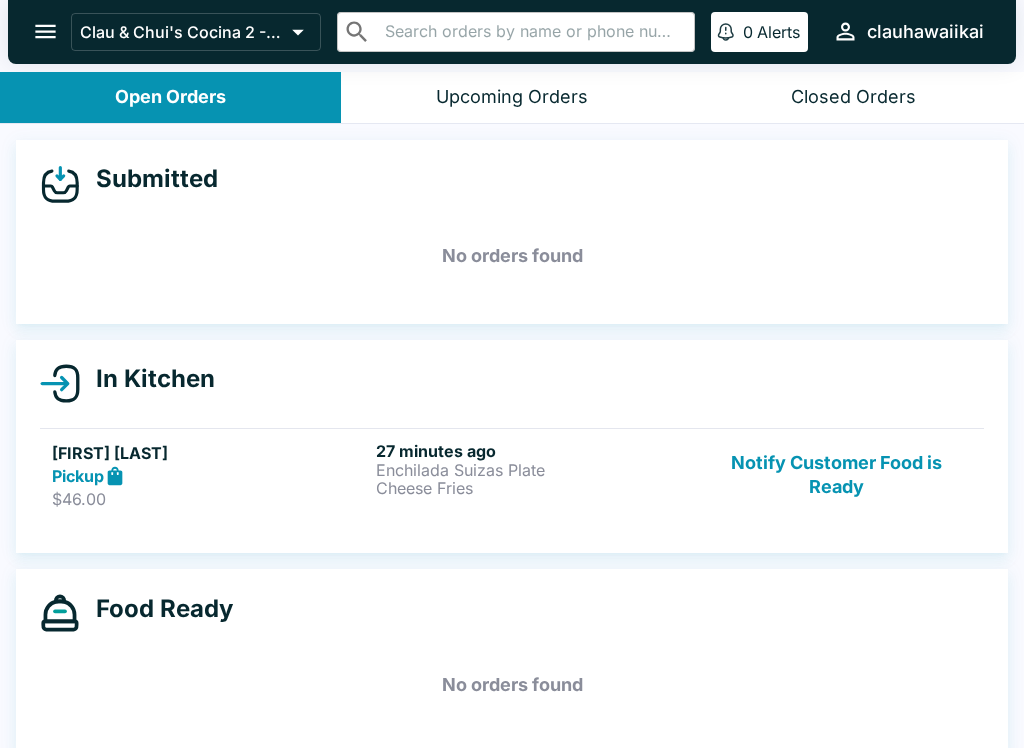 click at bounding box center (45, 31) 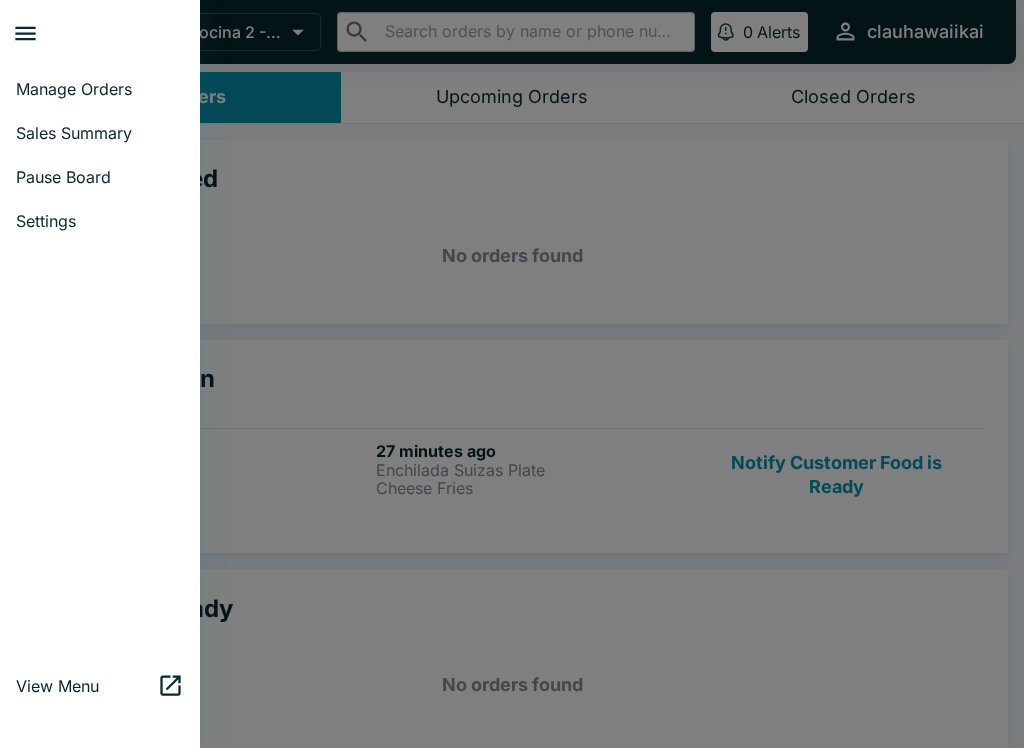 click at bounding box center [512, 374] 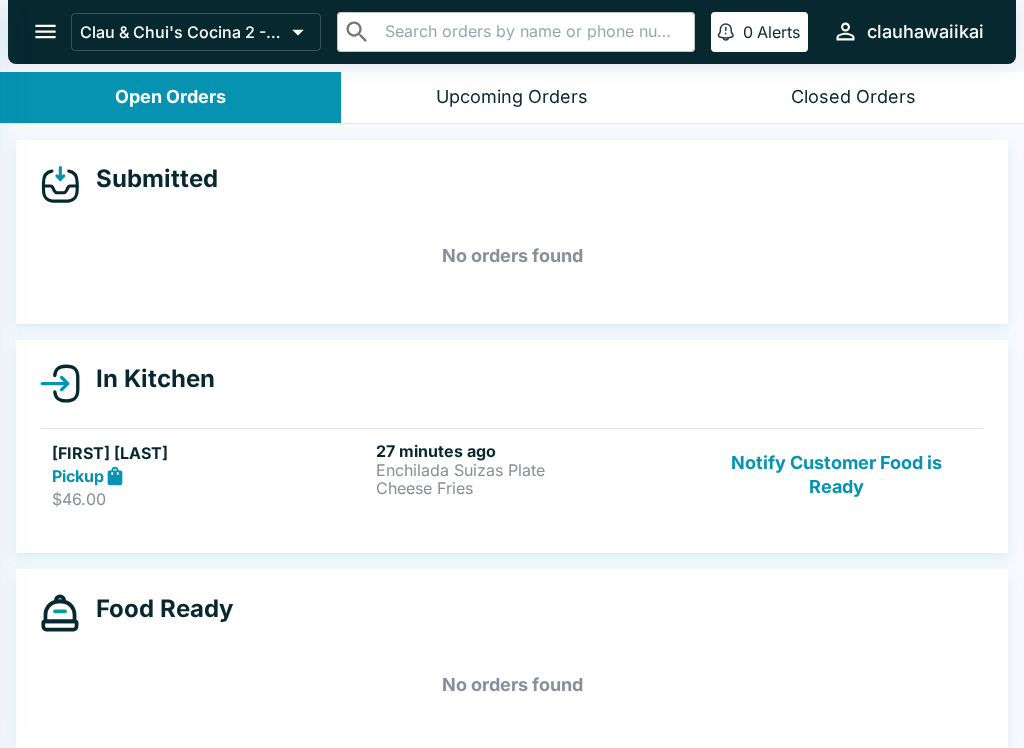 click on "Open Orders" at bounding box center [170, 97] 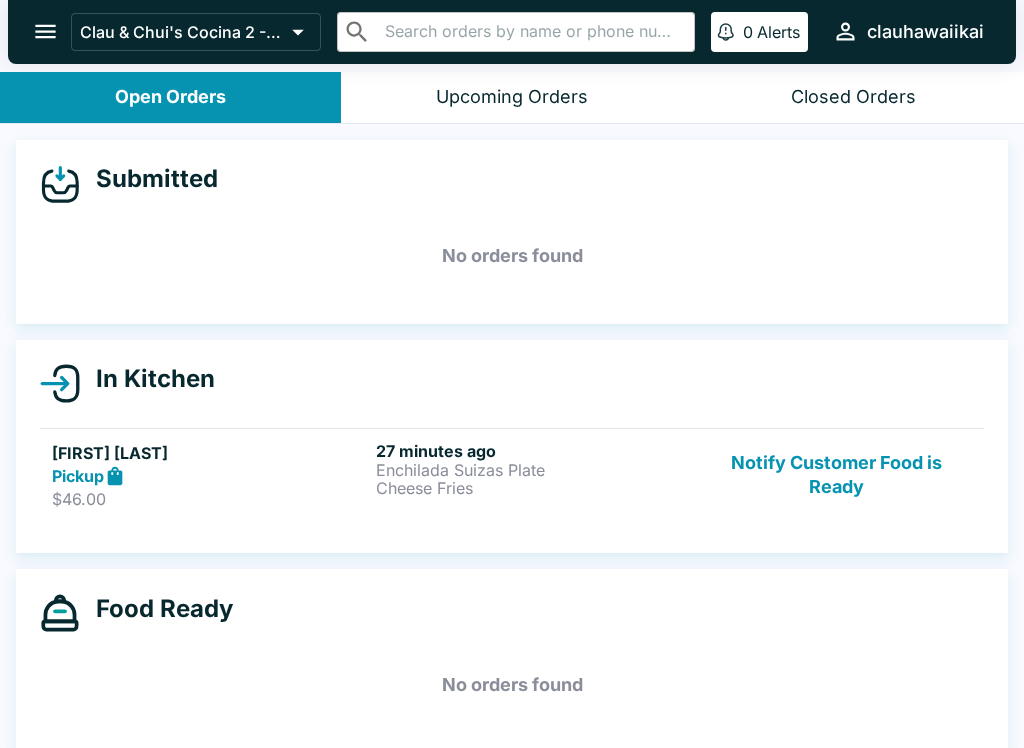 click on "Enchilada Suizas Plate" at bounding box center (534, 470) 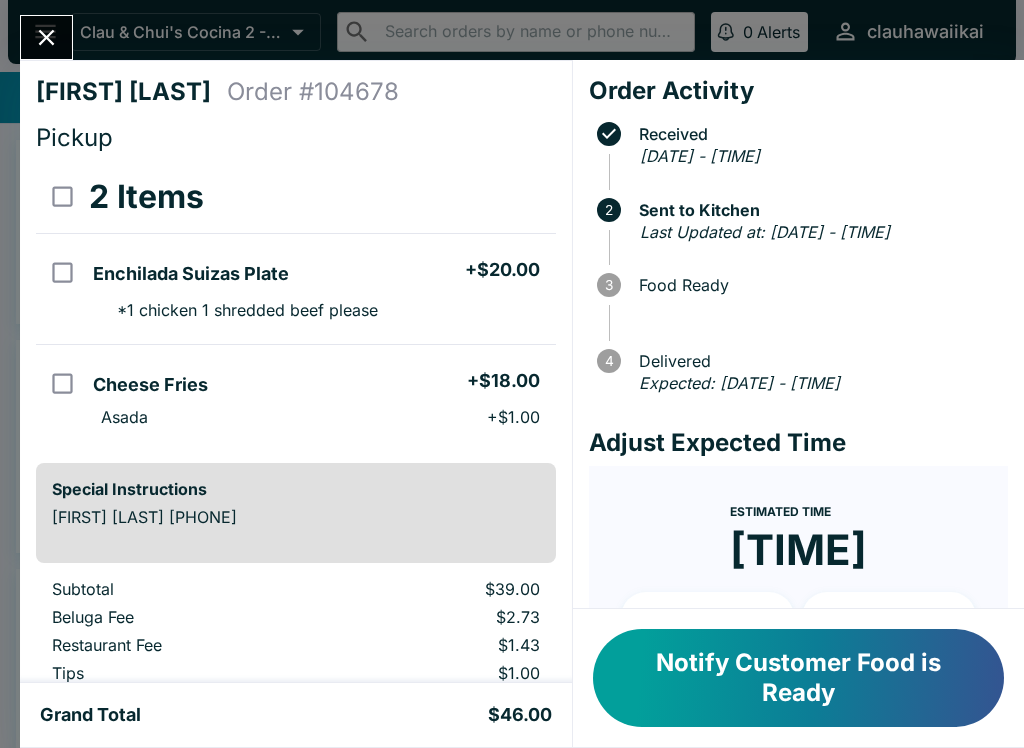 click on "Notify Customer Food is Ready" at bounding box center (798, 678) 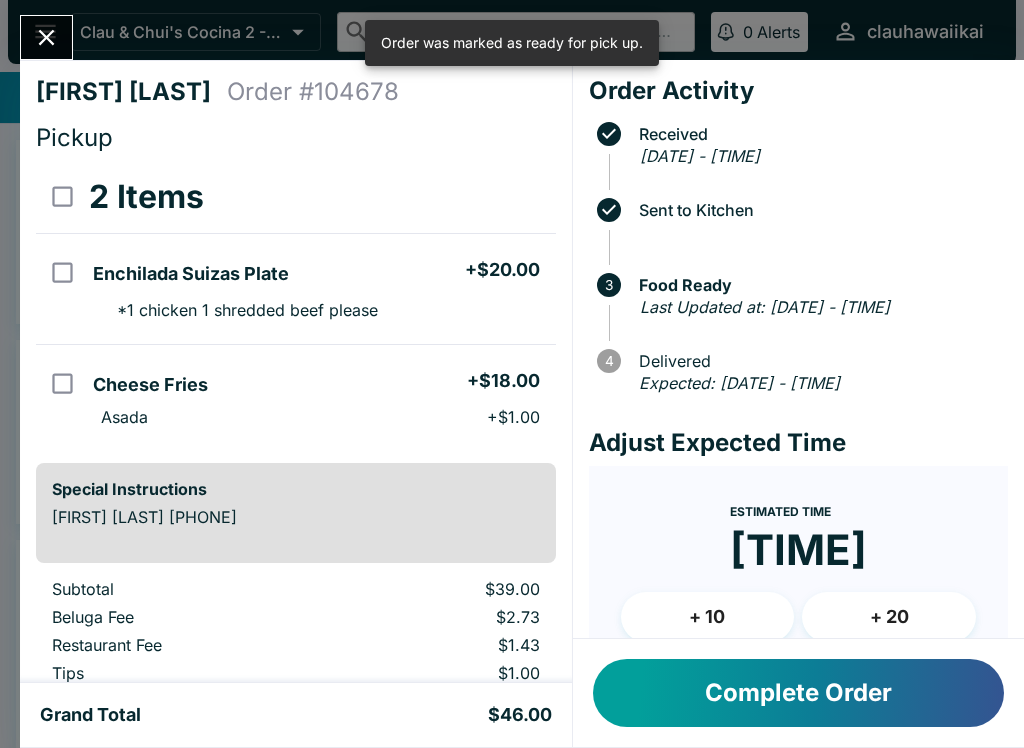click 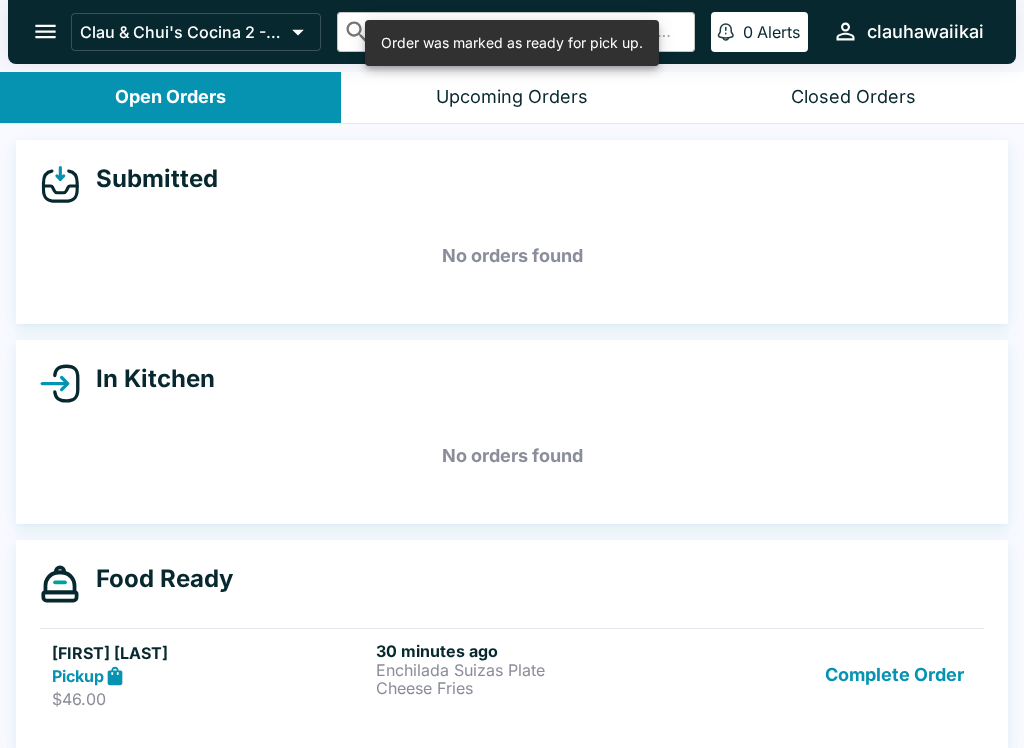 click on "Complete Order" at bounding box center [894, 675] 